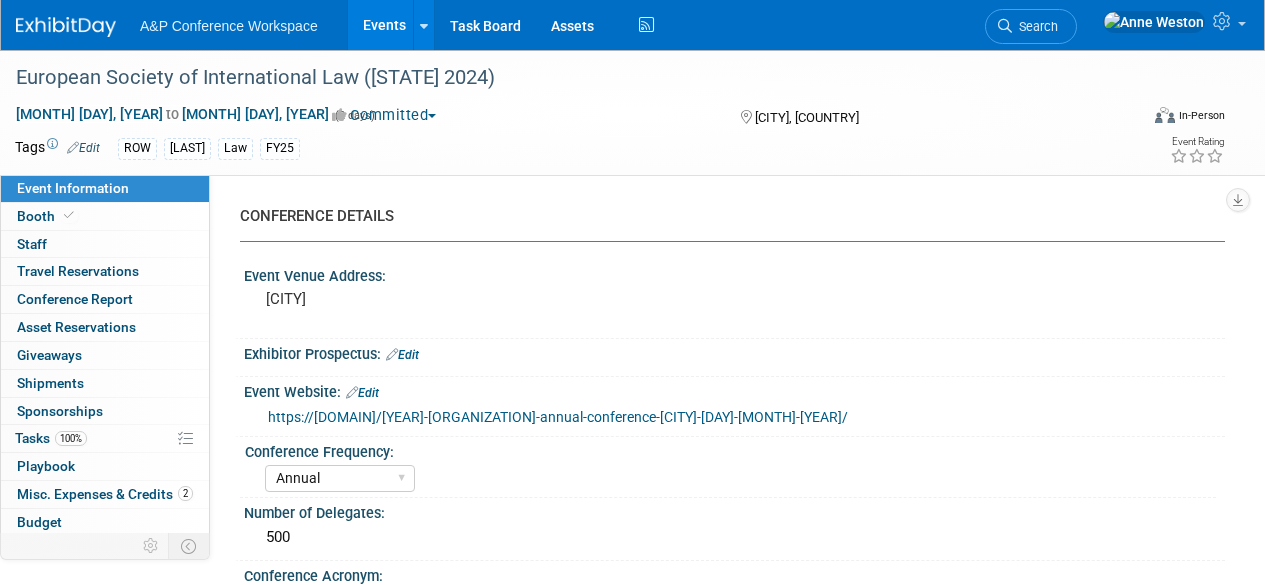 select on "Annual" 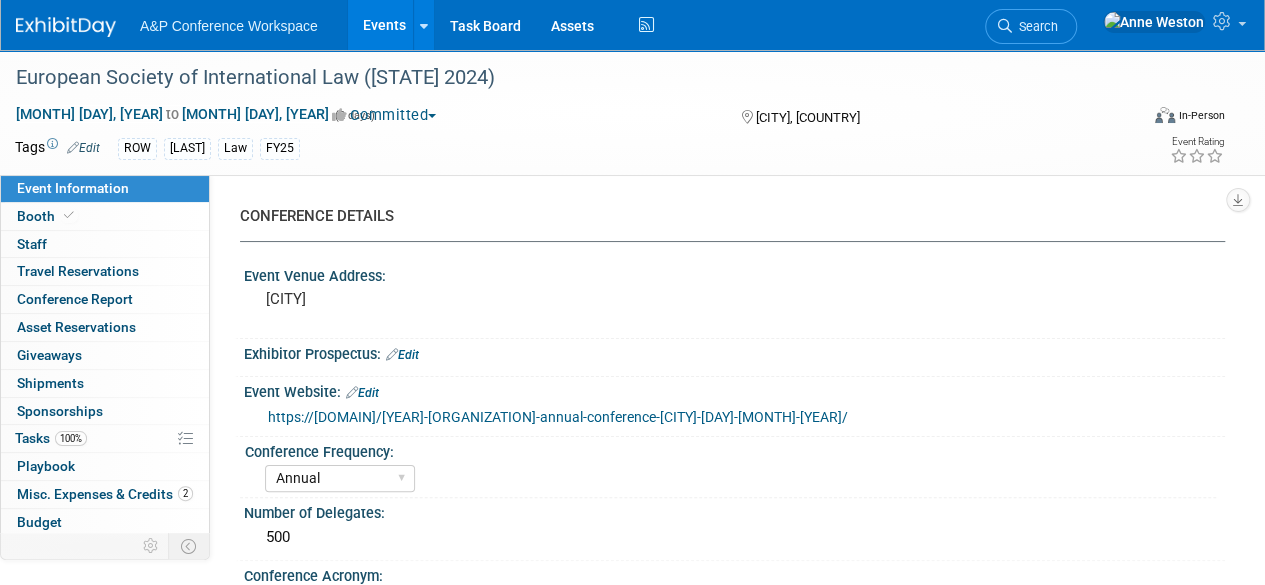 scroll, scrollTop: 0, scrollLeft: 0, axis: both 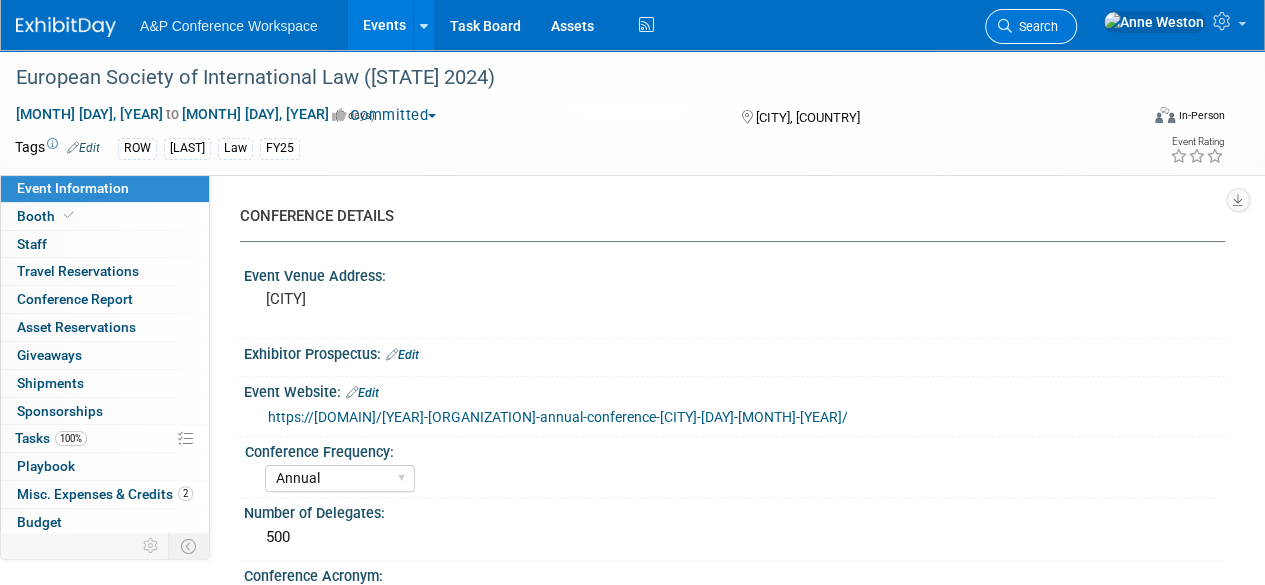 click on "Search" at bounding box center (1035, 26) 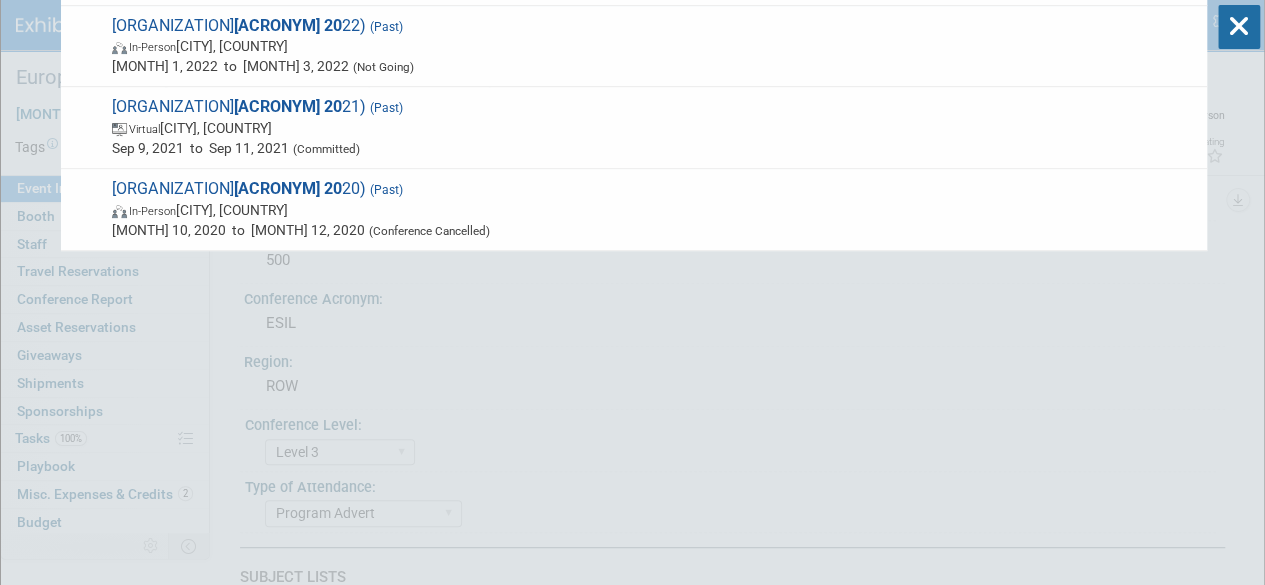 scroll, scrollTop: 0, scrollLeft: 0, axis: both 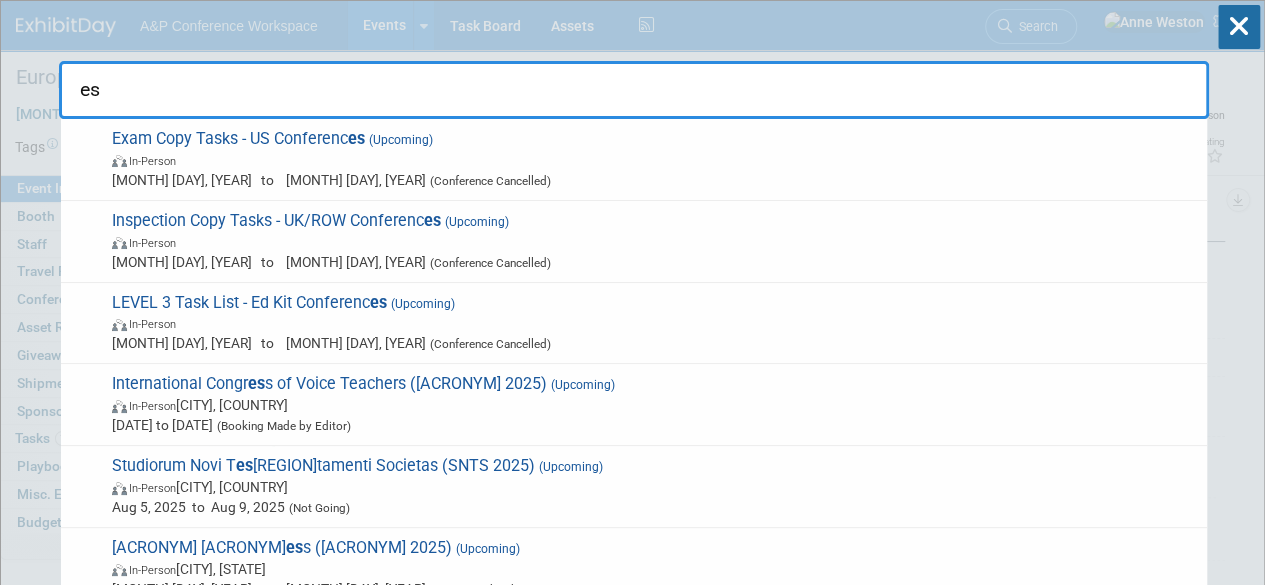 type on "e" 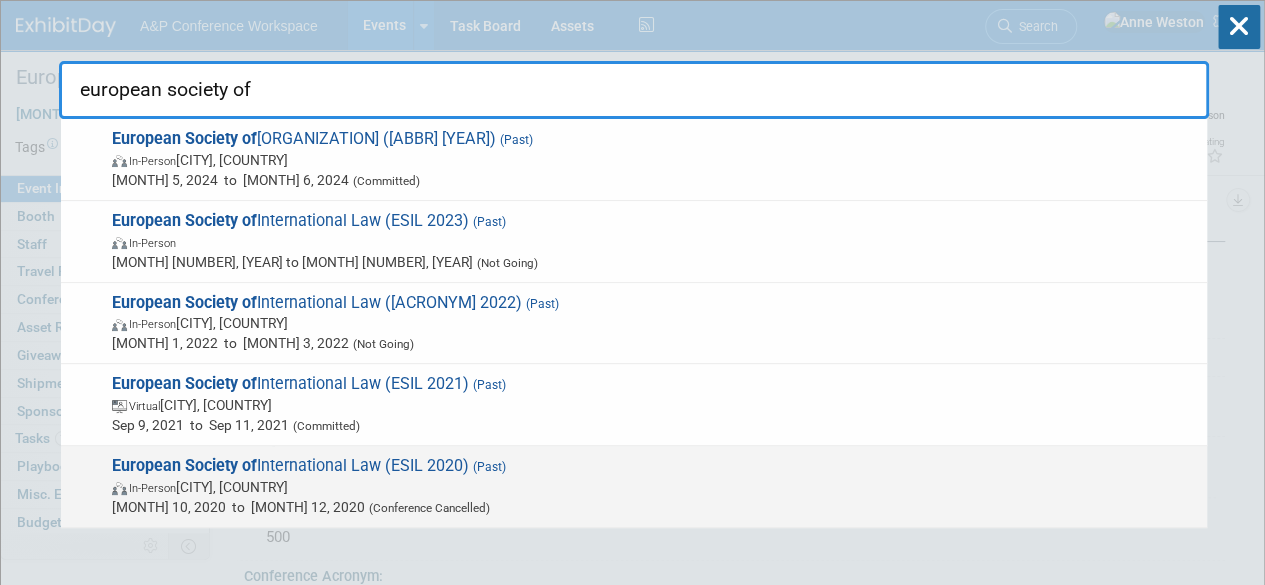 scroll, scrollTop: 0, scrollLeft: 0, axis: both 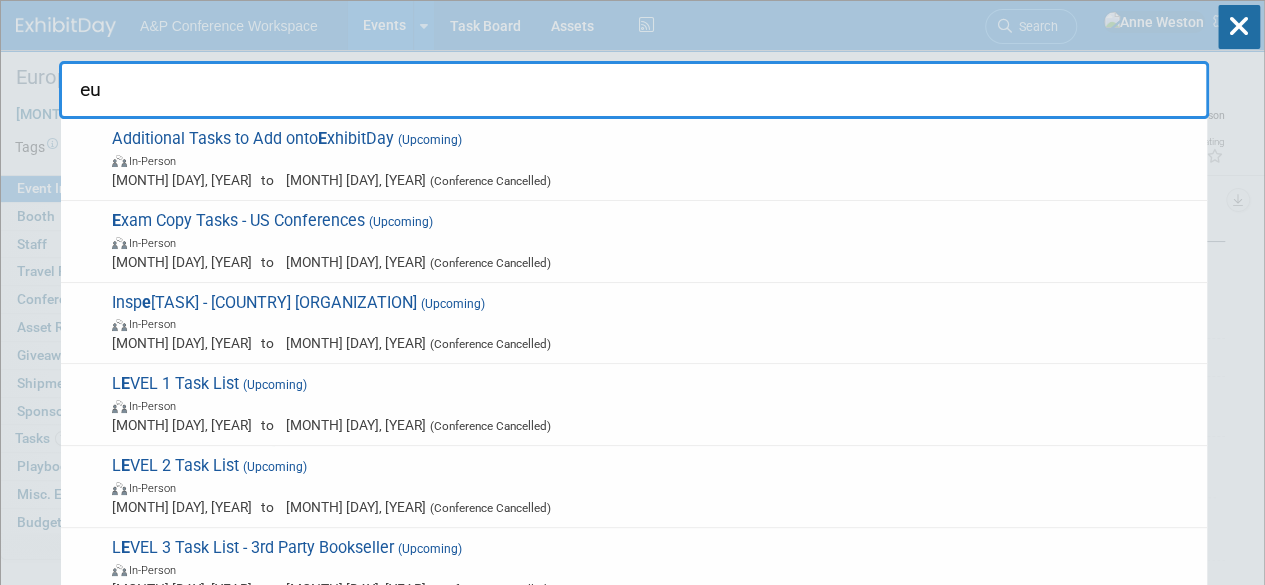 type on "e" 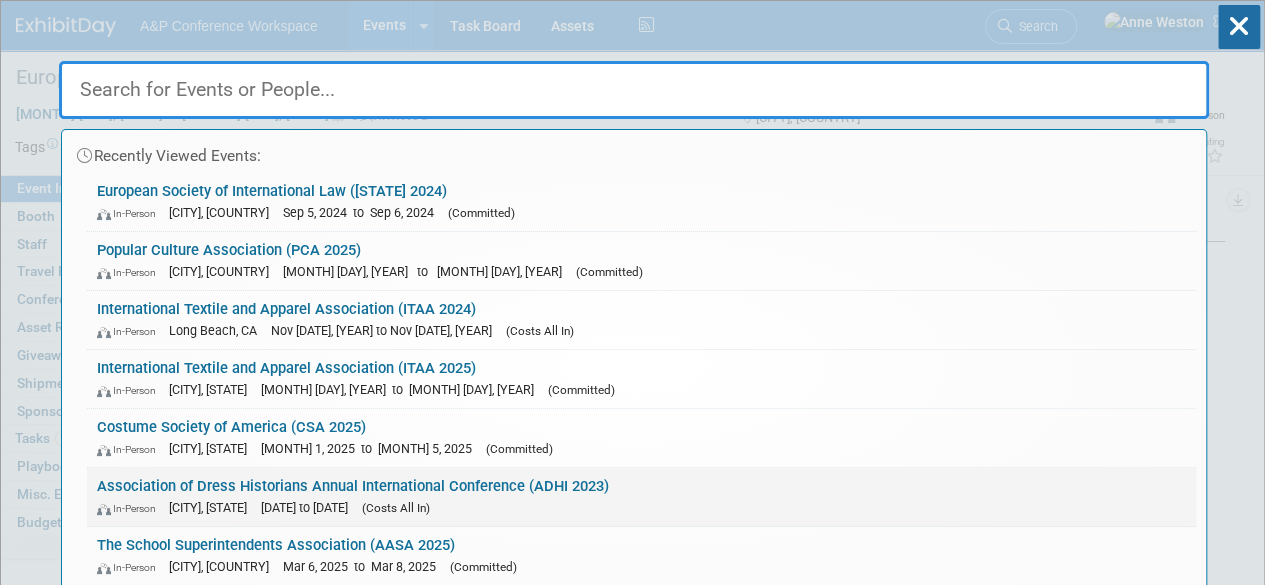 type 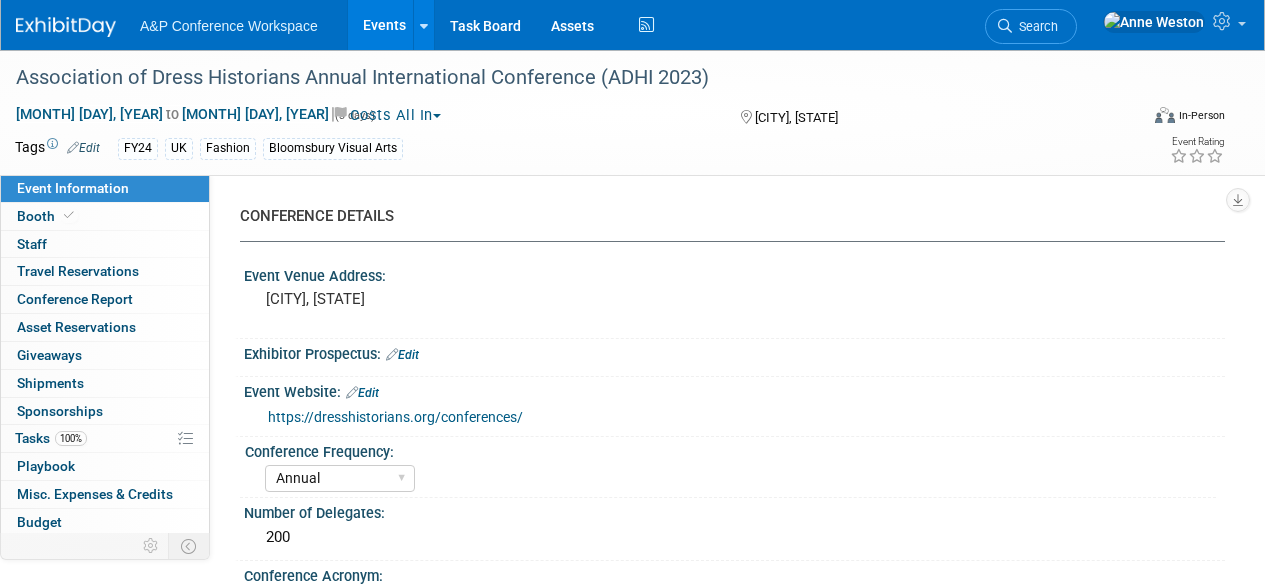 select on "Annual" 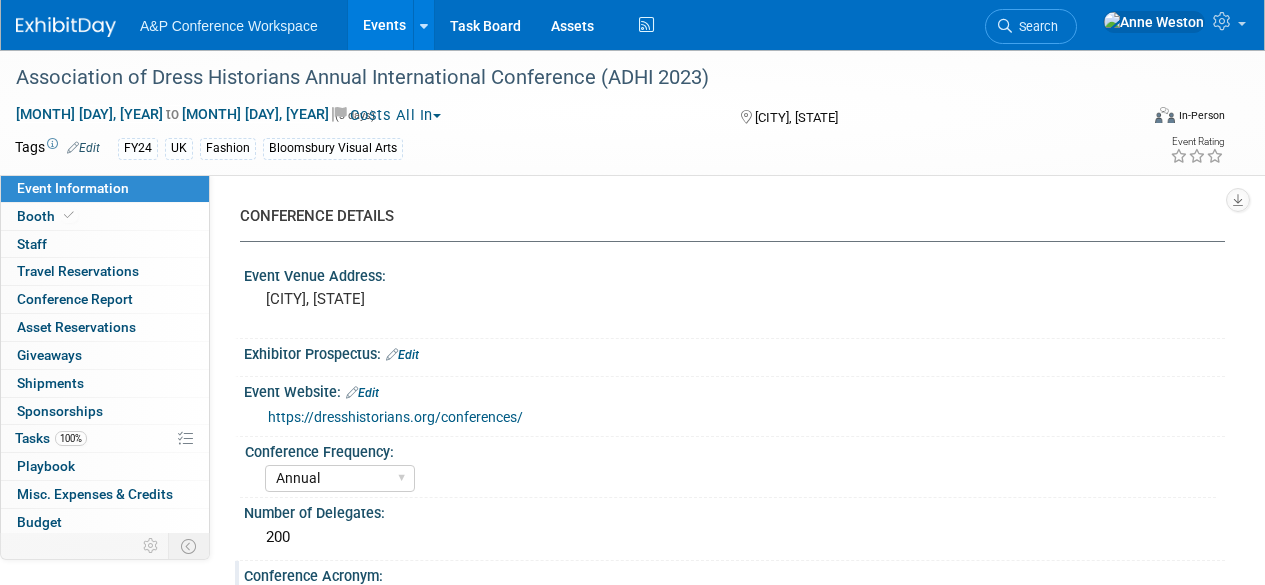 scroll, scrollTop: 0, scrollLeft: 0, axis: both 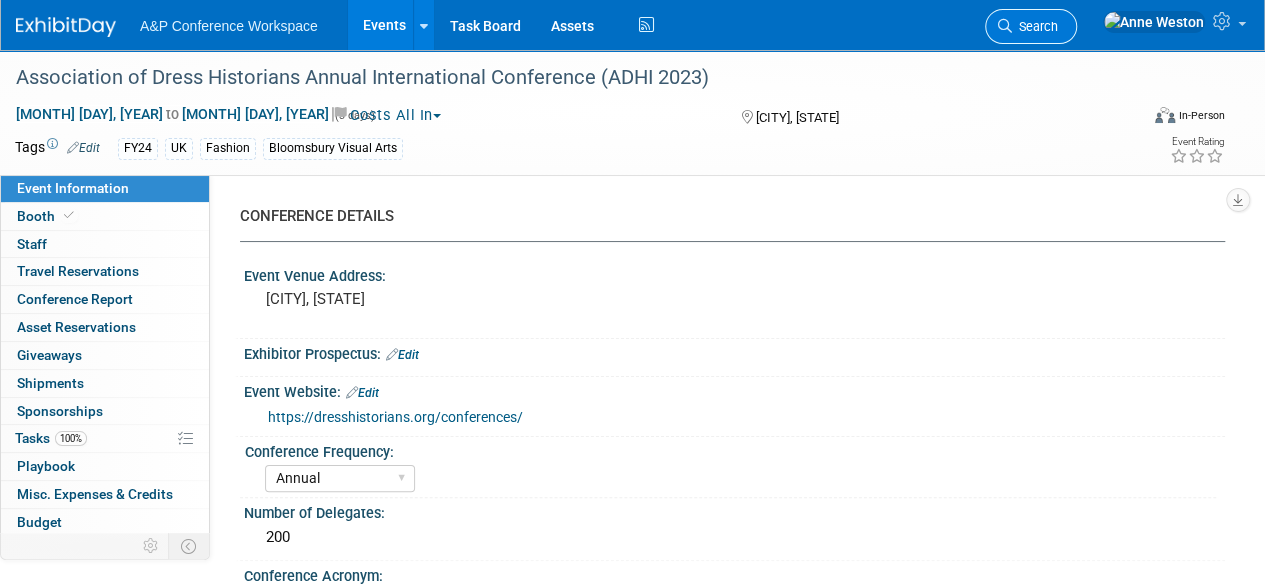 click on "Search" at bounding box center (1035, 26) 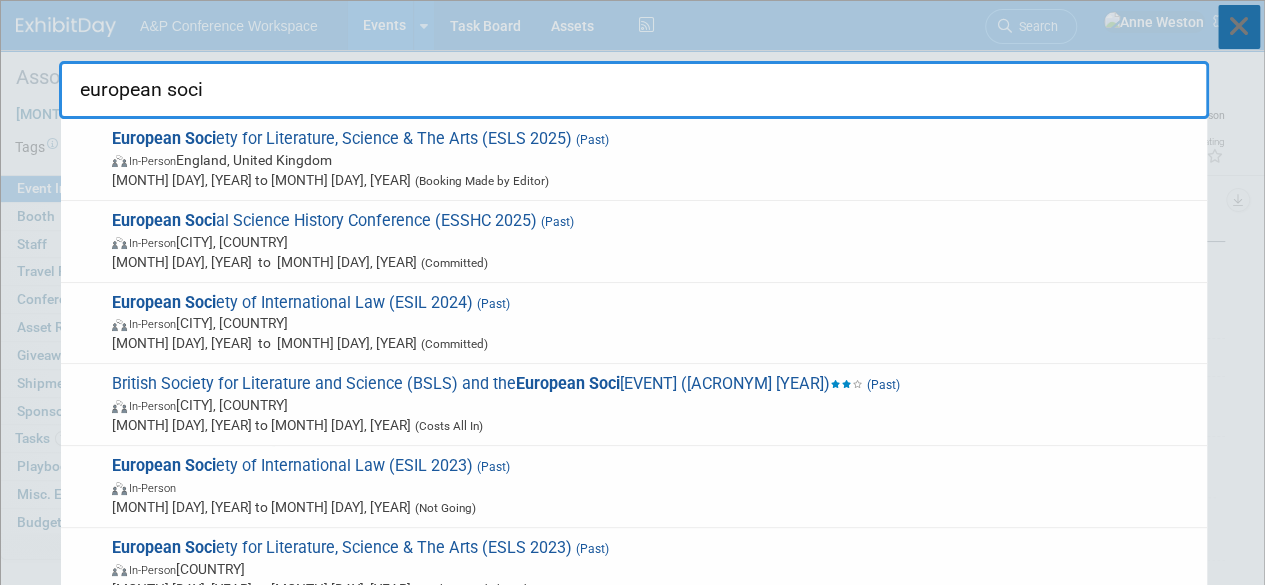 type on "european soci" 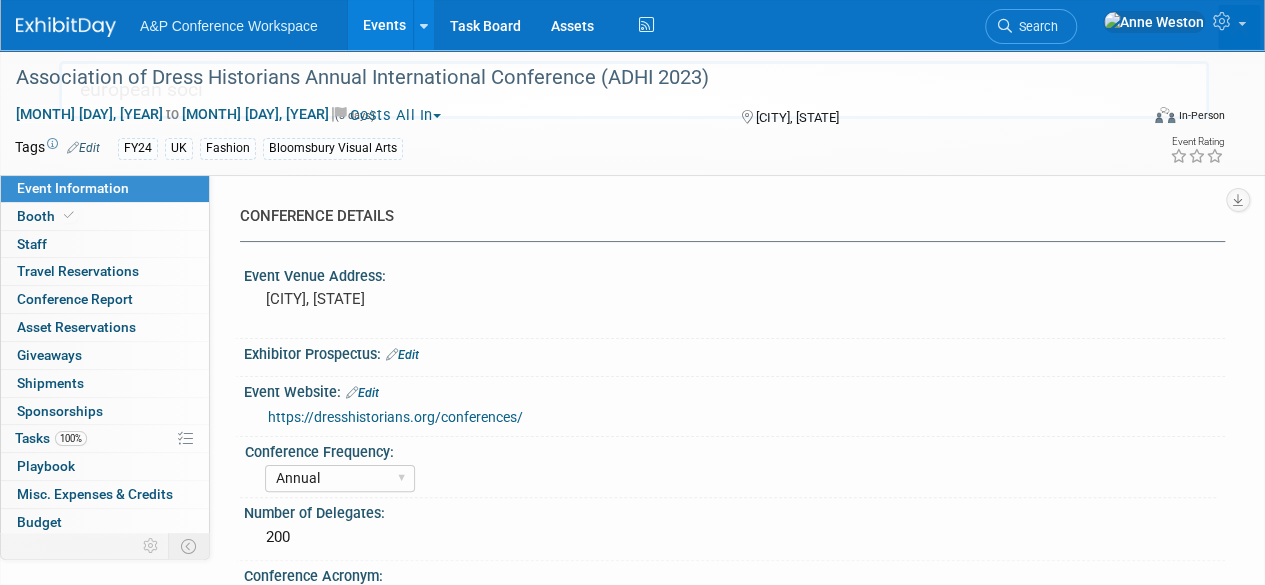 type 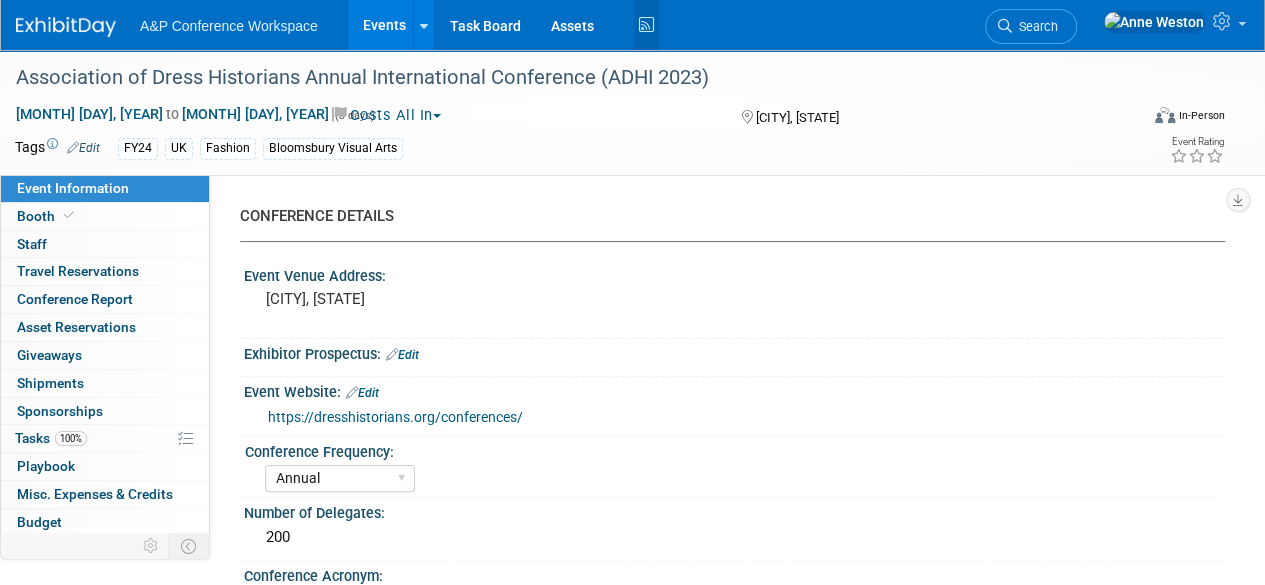 click at bounding box center [646, 25] 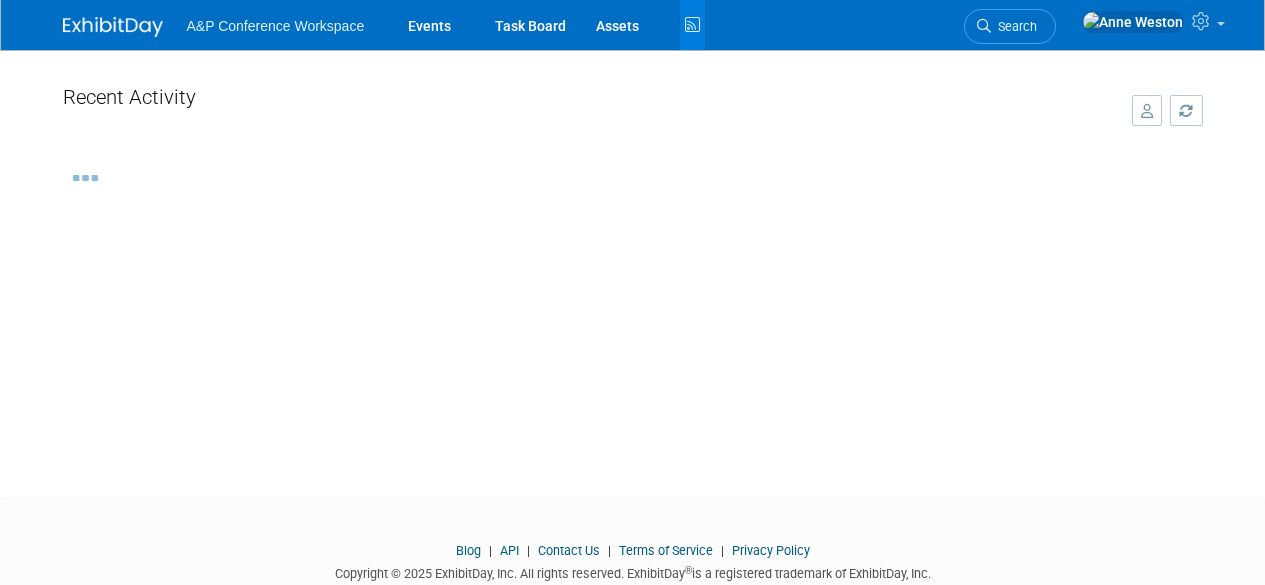 scroll, scrollTop: 0, scrollLeft: 0, axis: both 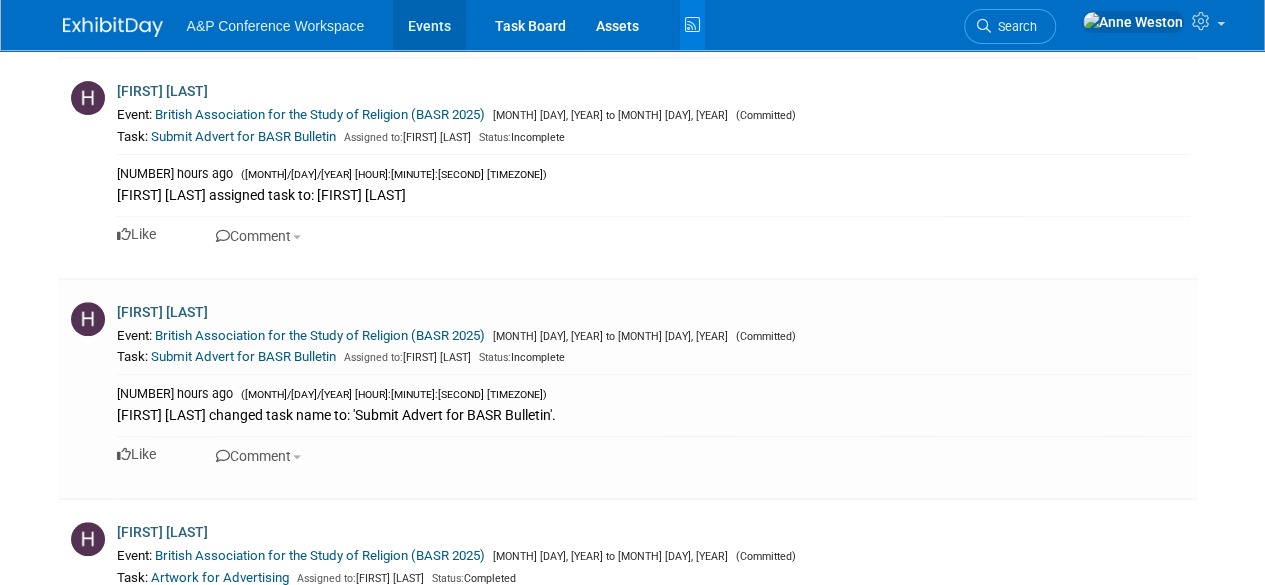 click on "Events" at bounding box center [429, 25] 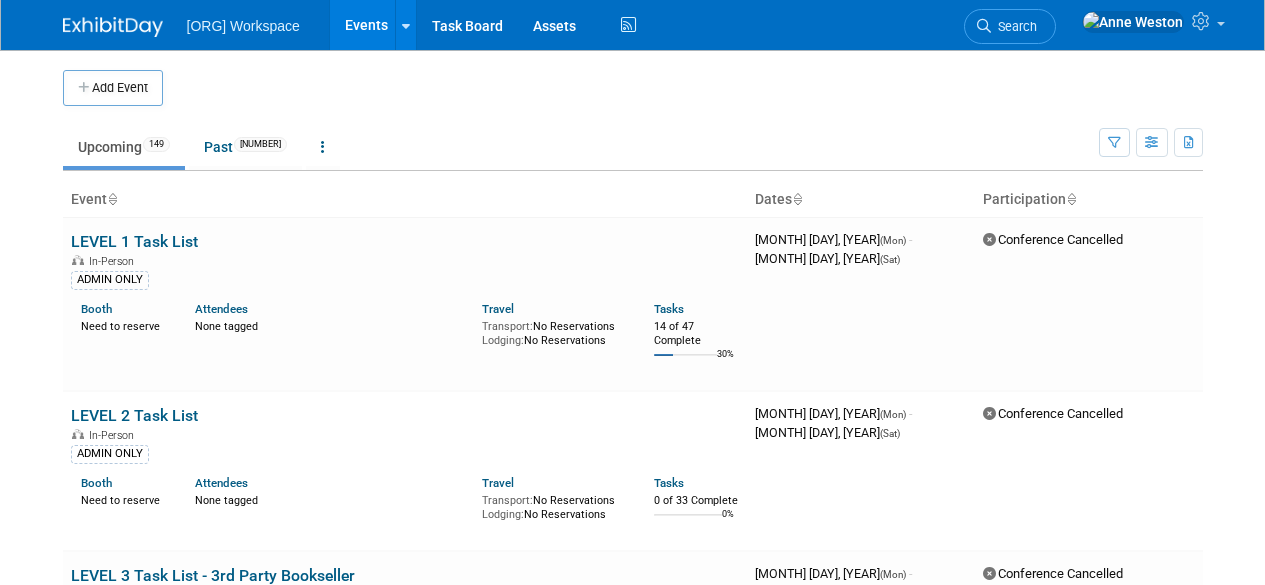 scroll, scrollTop: 0, scrollLeft: 0, axis: both 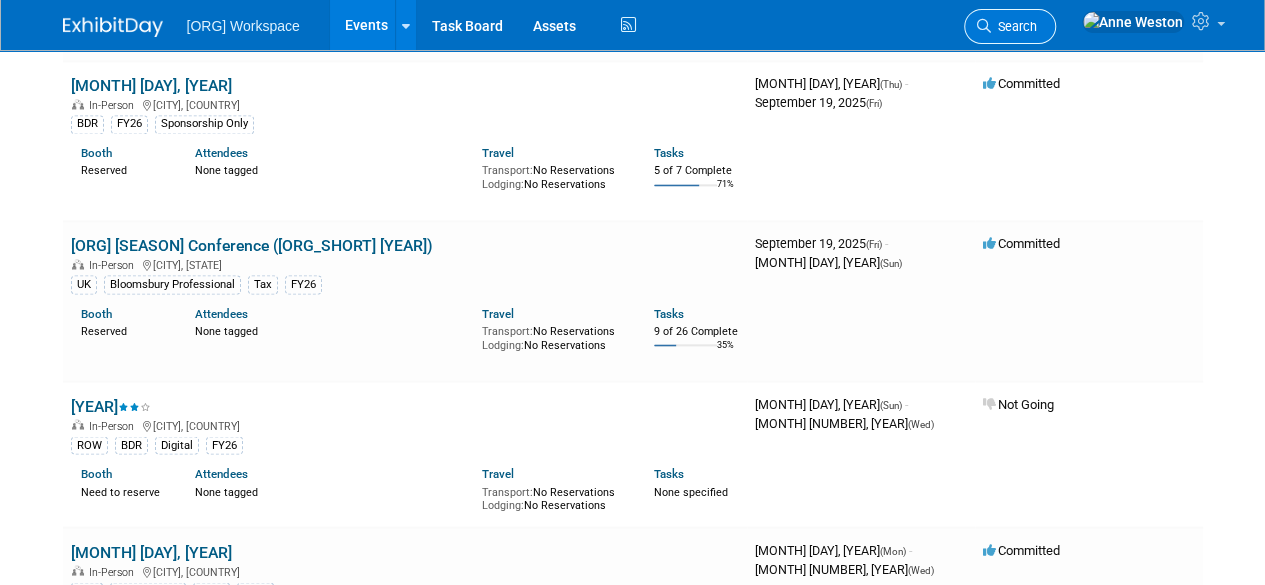 click on "Search" at bounding box center (1010, 26) 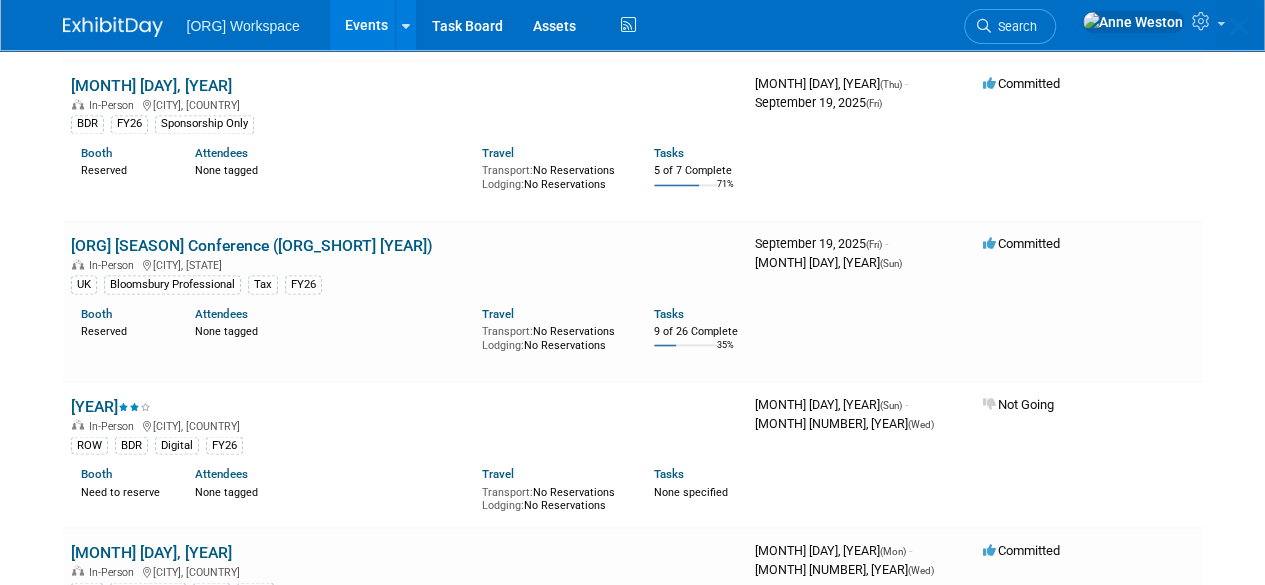 scroll, scrollTop: 0, scrollLeft: 0, axis: both 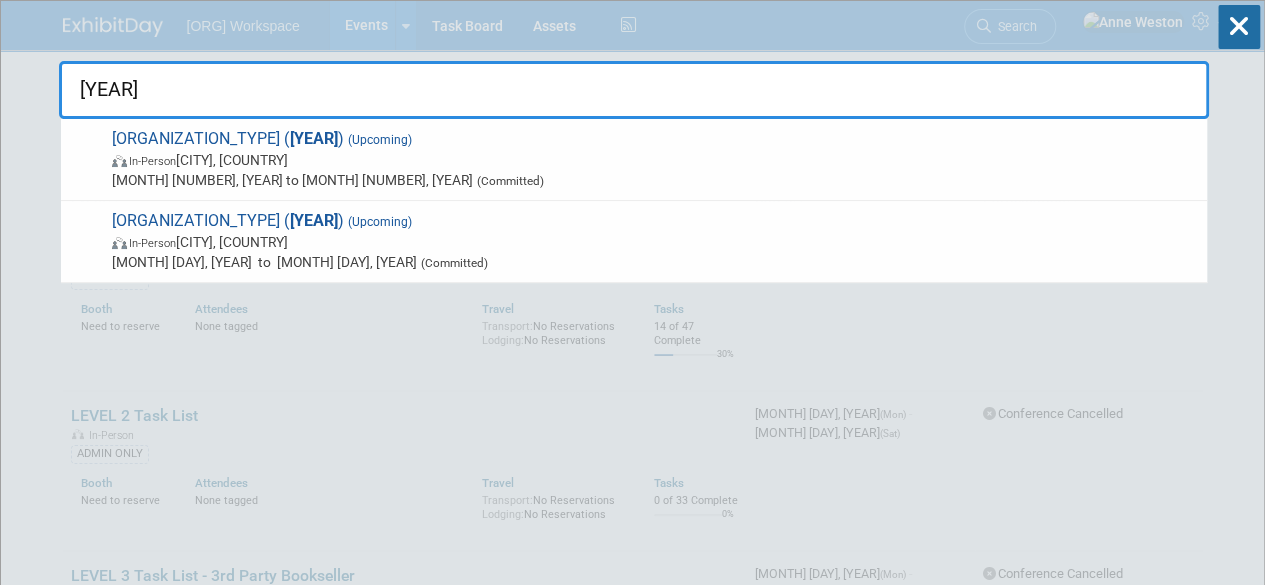 type on "eli 2025" 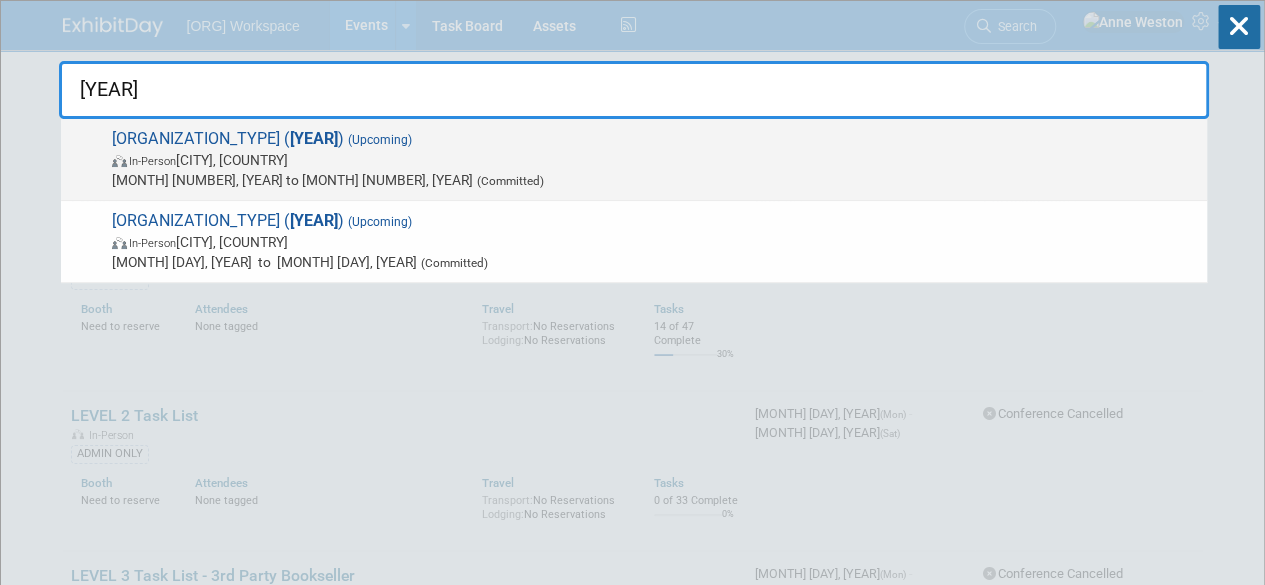 click on "In-Person     Berlin, Germany" at bounding box center (654, 160) 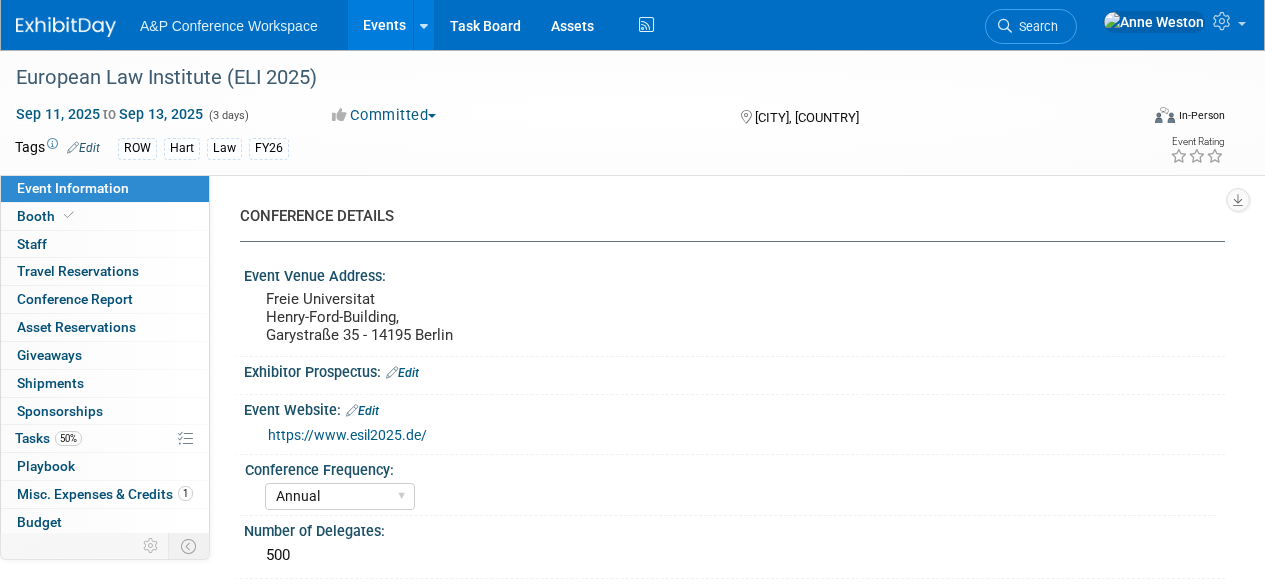 select on "Annual" 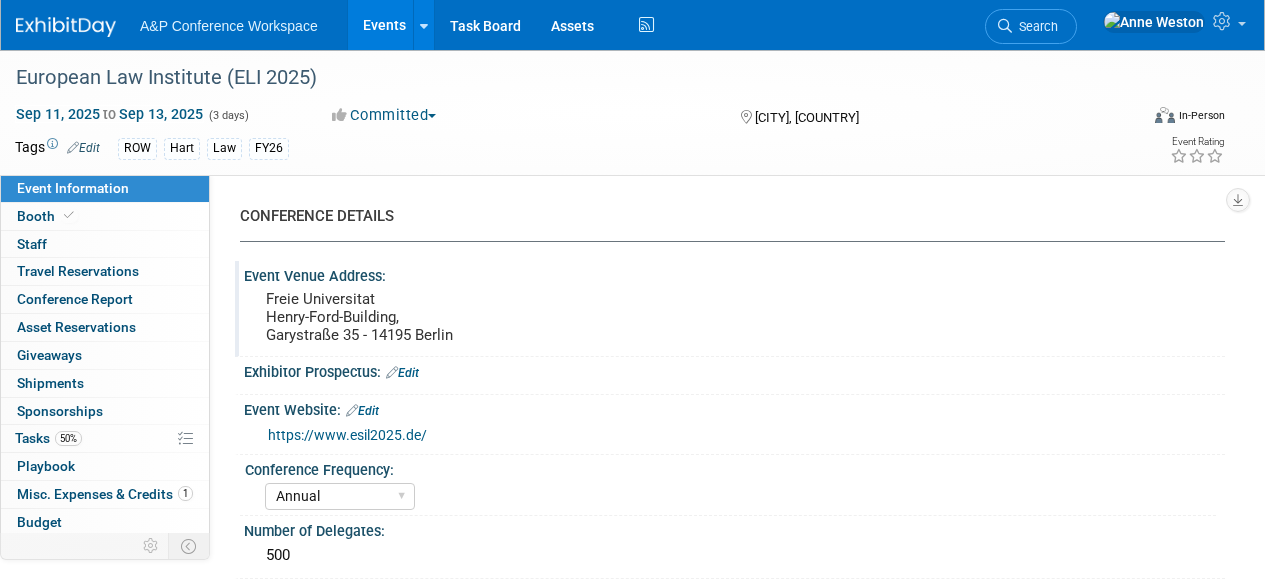 scroll, scrollTop: 0, scrollLeft: 0, axis: both 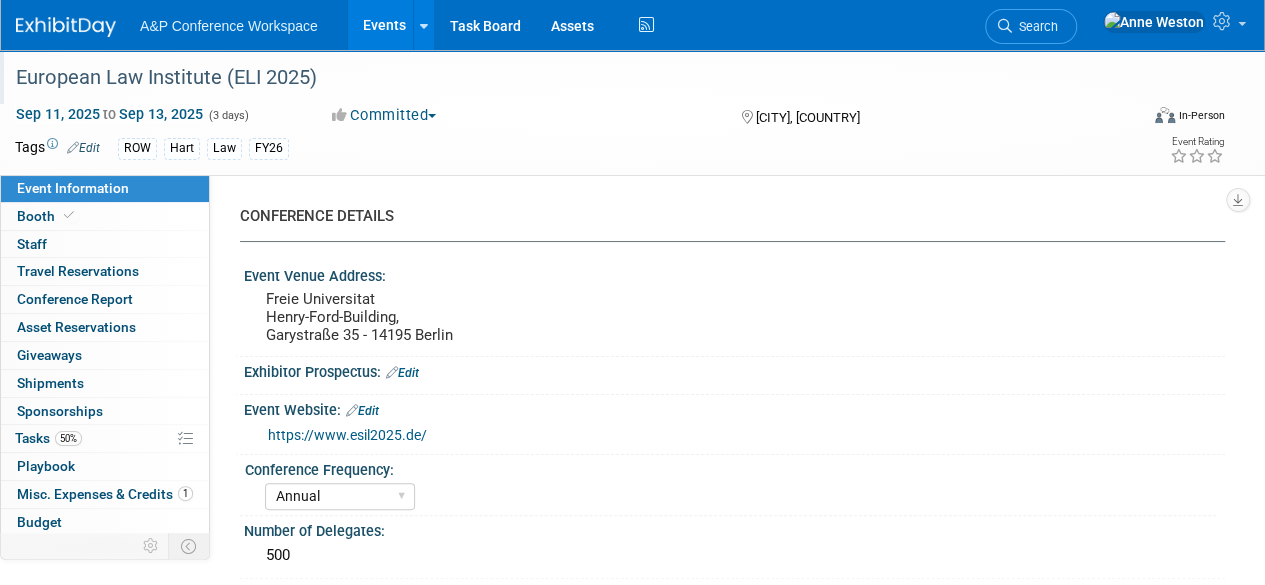 click on "European Law Institute (ELI 2025)" at bounding box center [565, 78] 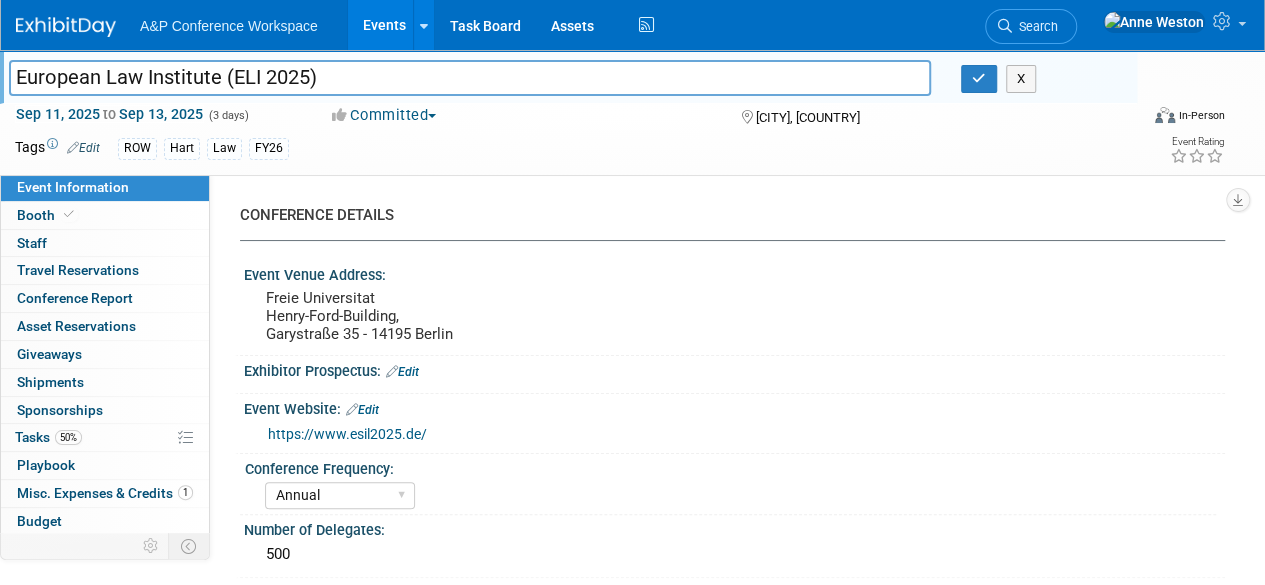 drag, startPoint x: 414, startPoint y: 79, endPoint x: 0, endPoint y: 54, distance: 414.75415 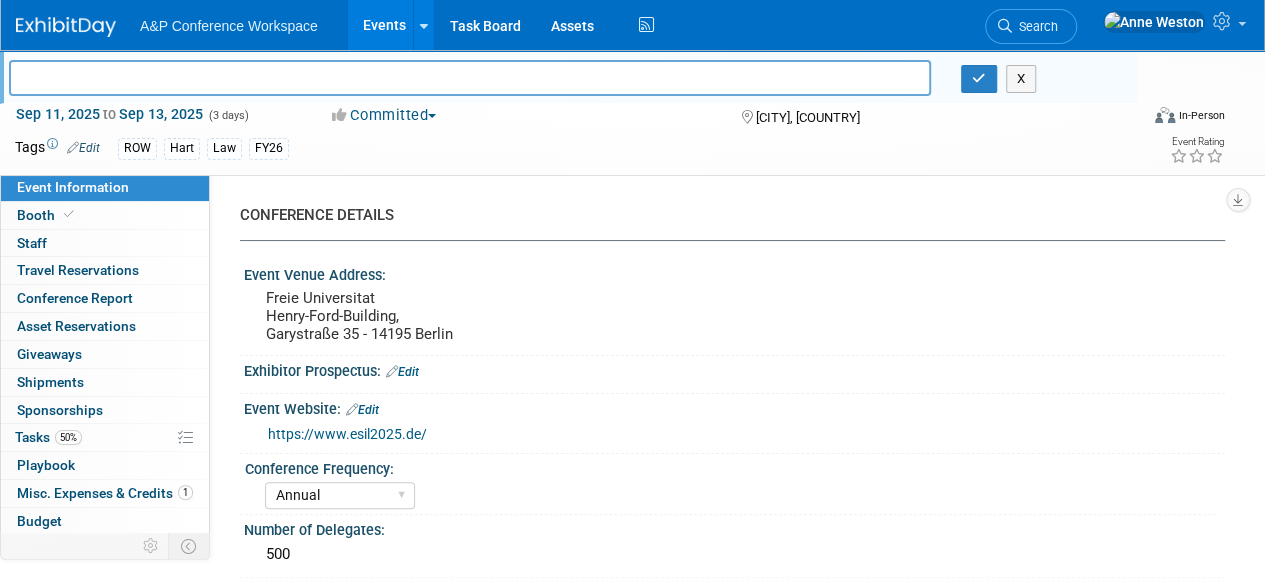 paste on "European Society of International Law (ESIL 2025)" 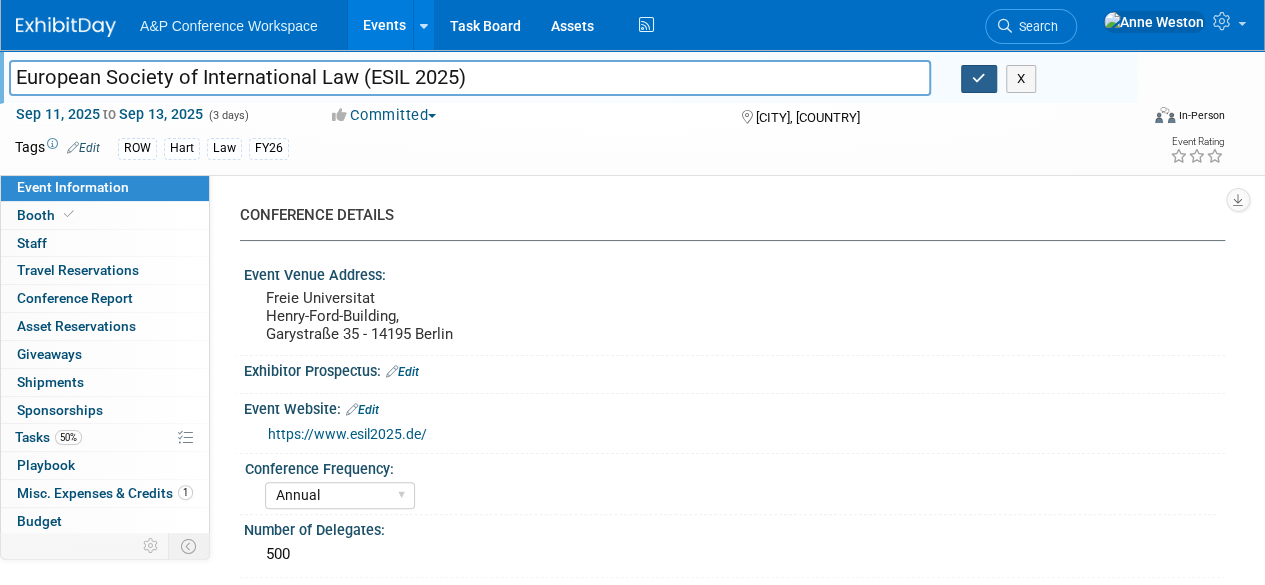 type on "European Society of International Law (ESIL 2025)" 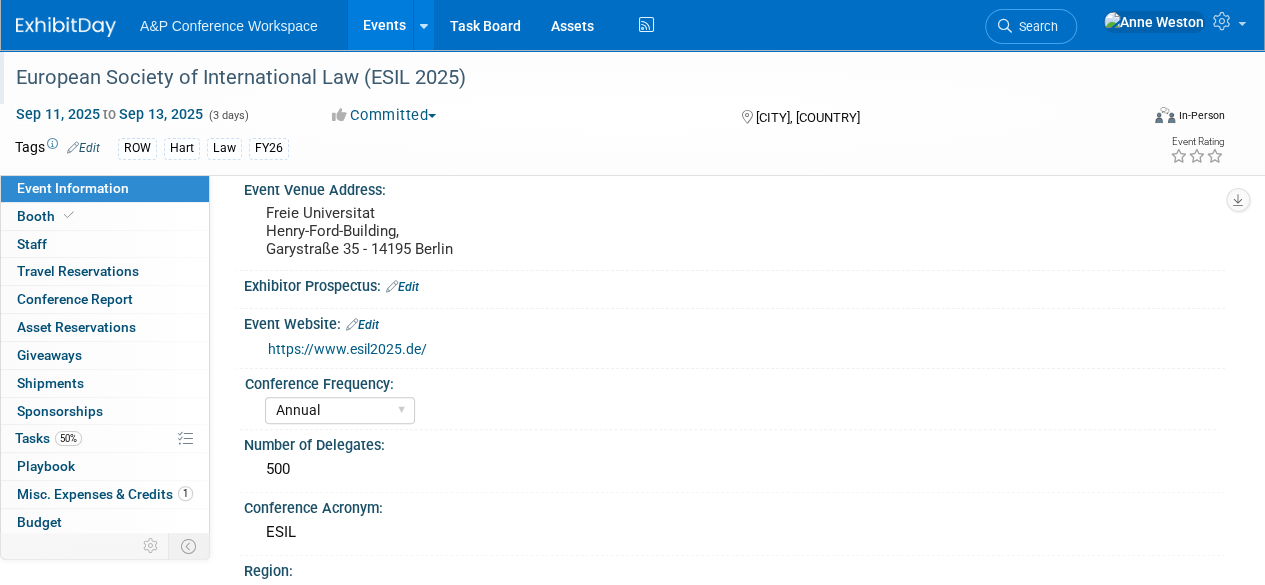 scroll, scrollTop: 0, scrollLeft: 0, axis: both 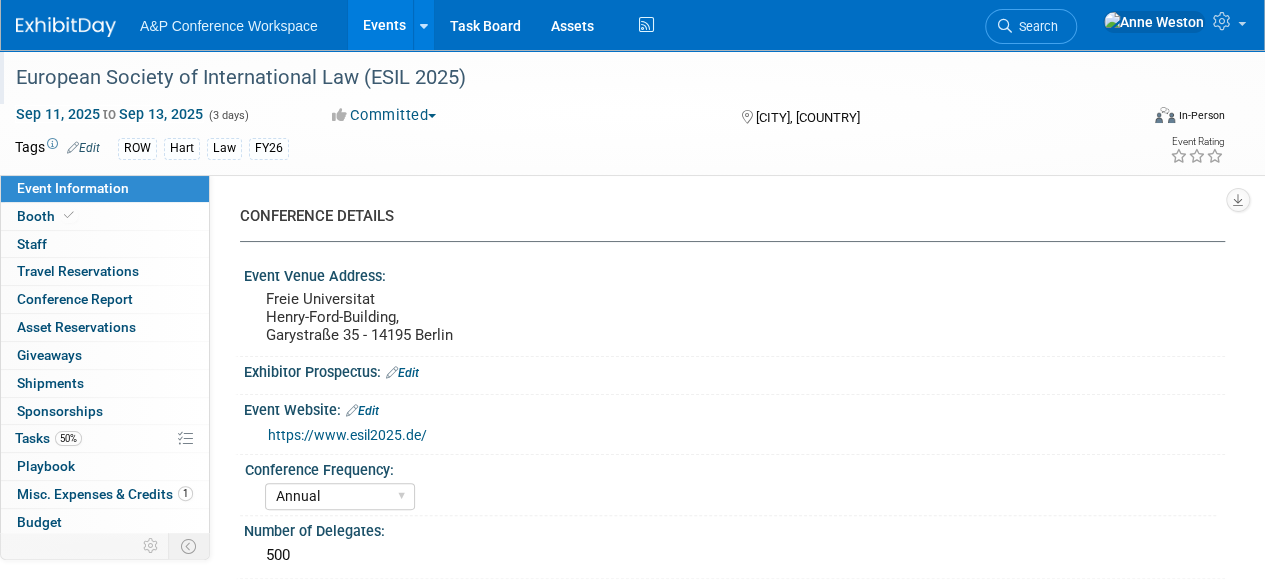click on "CONFERENCE DETAILS
Event Venue Address:
Freie Universitat
Henry-Ford-Building,
Garystraße 35 - 14195 Berlin
Exhibitor Prospectus:
Edit
Event Website:
Edit
https://www.esil2025.de/
Conference Frequency:
Annual
Biennial
Bi-Annual
Triennial
Quadrennial
Number of Delegates:
500
Conference Acronym:
ESIL
Region:
ROW
Conference Level:
Level 1
Level 2
Level 3
Level 4
Type of Attendance:
In-Person Booth
Virtual Booth
Sponsorship
Insert Only - DO NOT USE
Program Advert
Editor Attendance Only
Ed Kit
3rd Party / Bookseller
Attendee List Purchase
Link on Conference Page
Presentation Slot
Unmanned Display
SUBJECT LISTS
Subject List - FY26:
ABC-CLIO Reference
African Studies
Anthropology
Archaeology
Architecture
Archive Studies" at bounding box center (725, 1349) 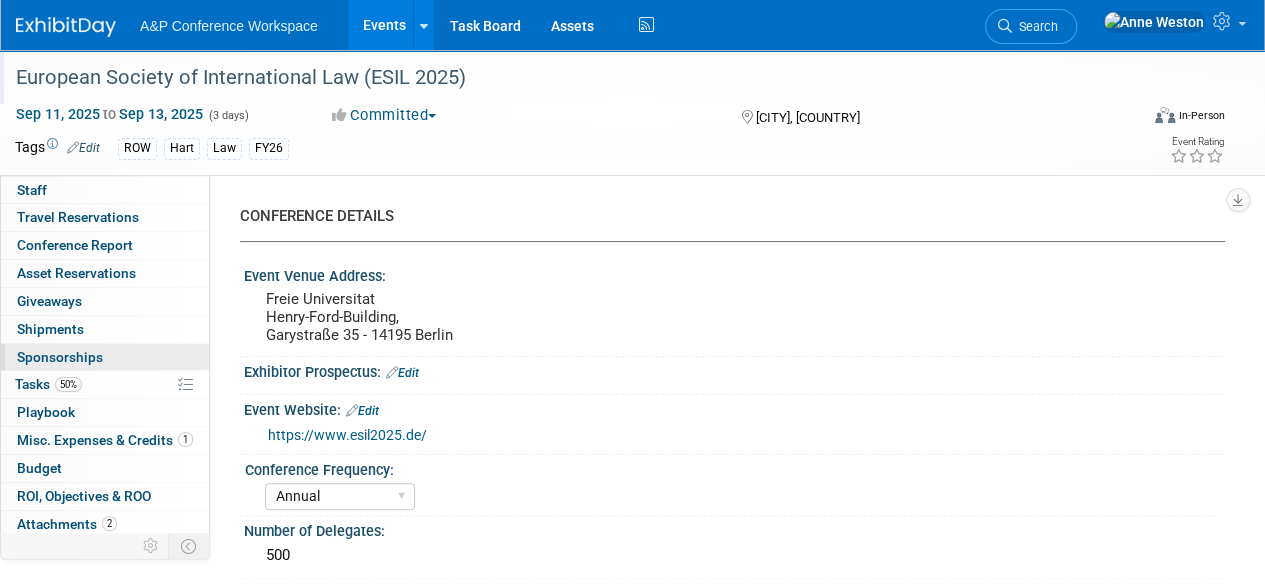 scroll, scrollTop: 82, scrollLeft: 0, axis: vertical 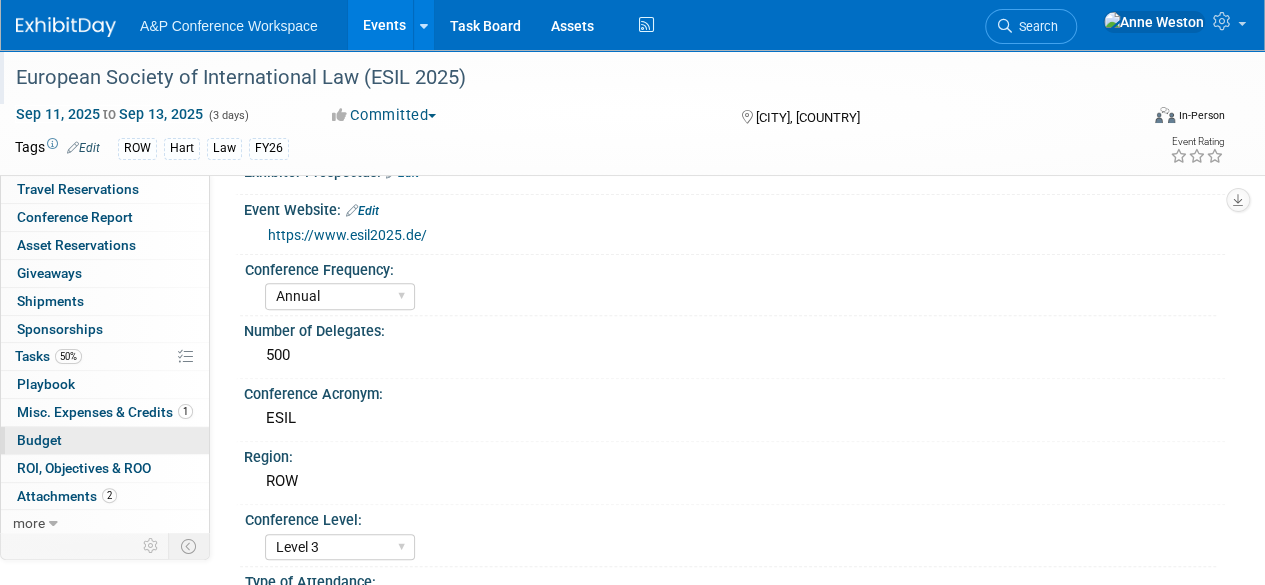 click on "Budget" at bounding box center (105, 440) 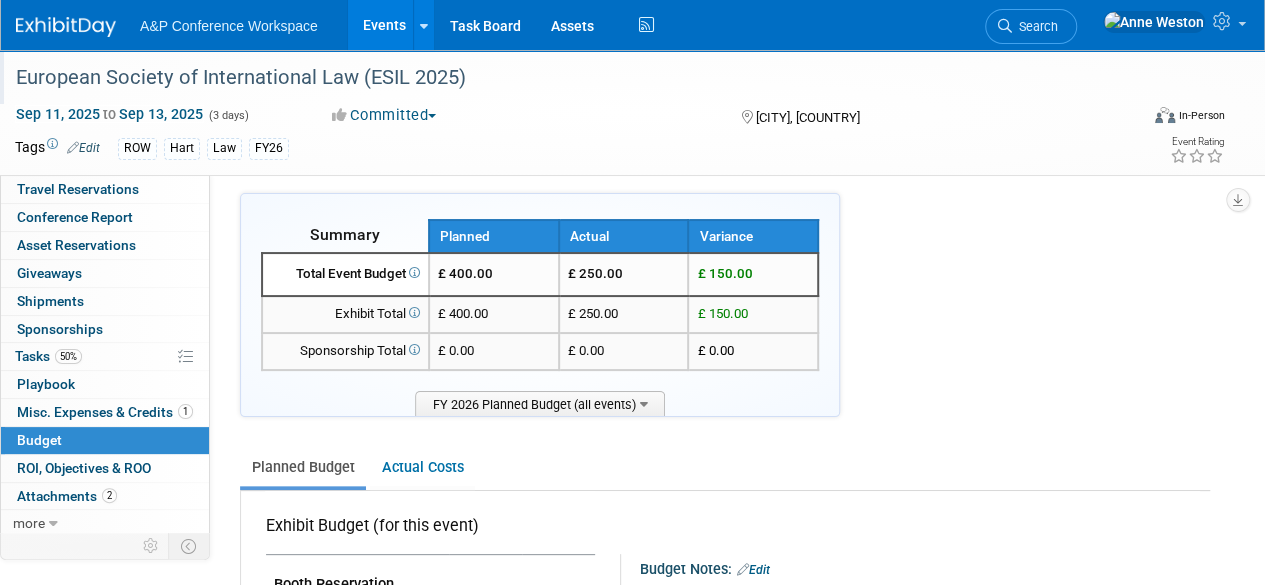 scroll, scrollTop: 0, scrollLeft: 0, axis: both 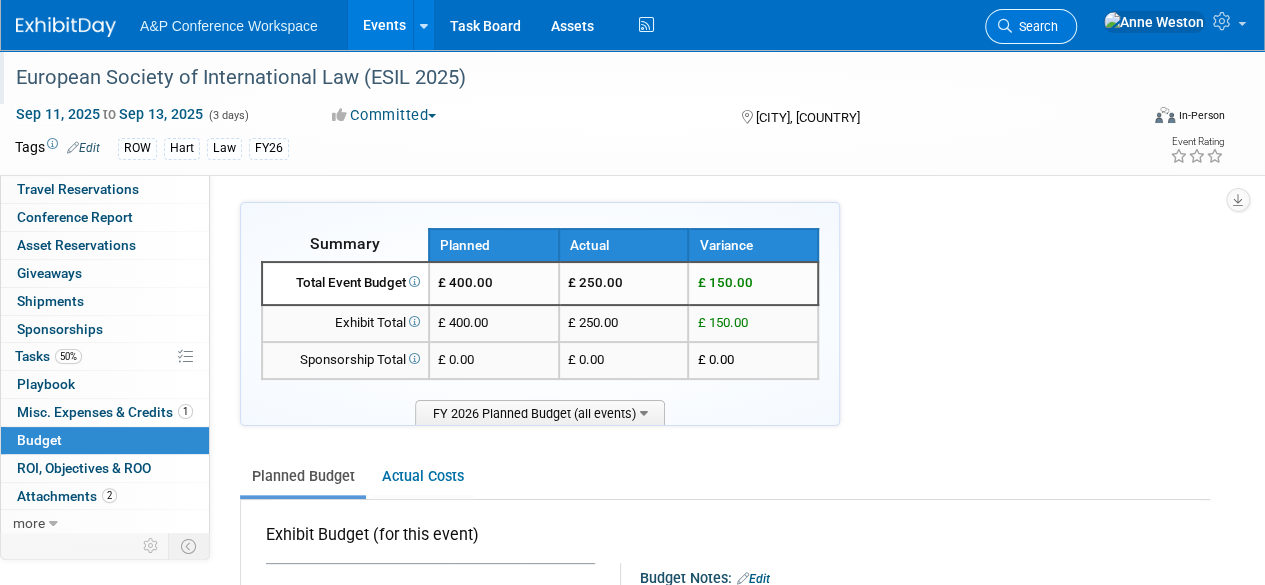 click on "Search" at bounding box center [1035, 26] 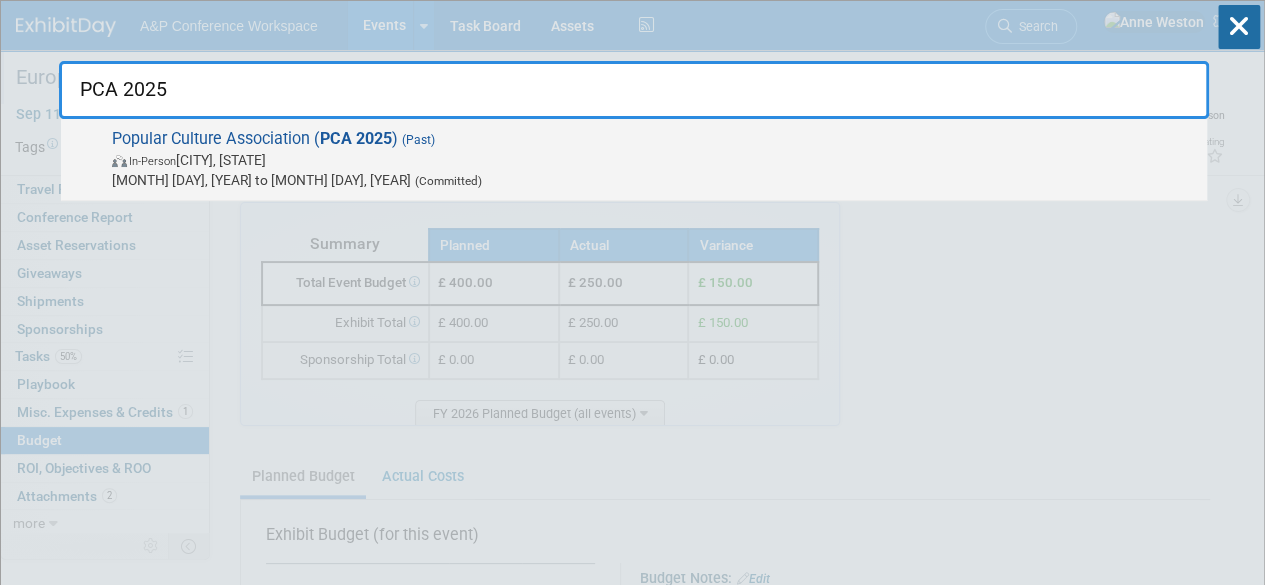 type on "PCA 2025" 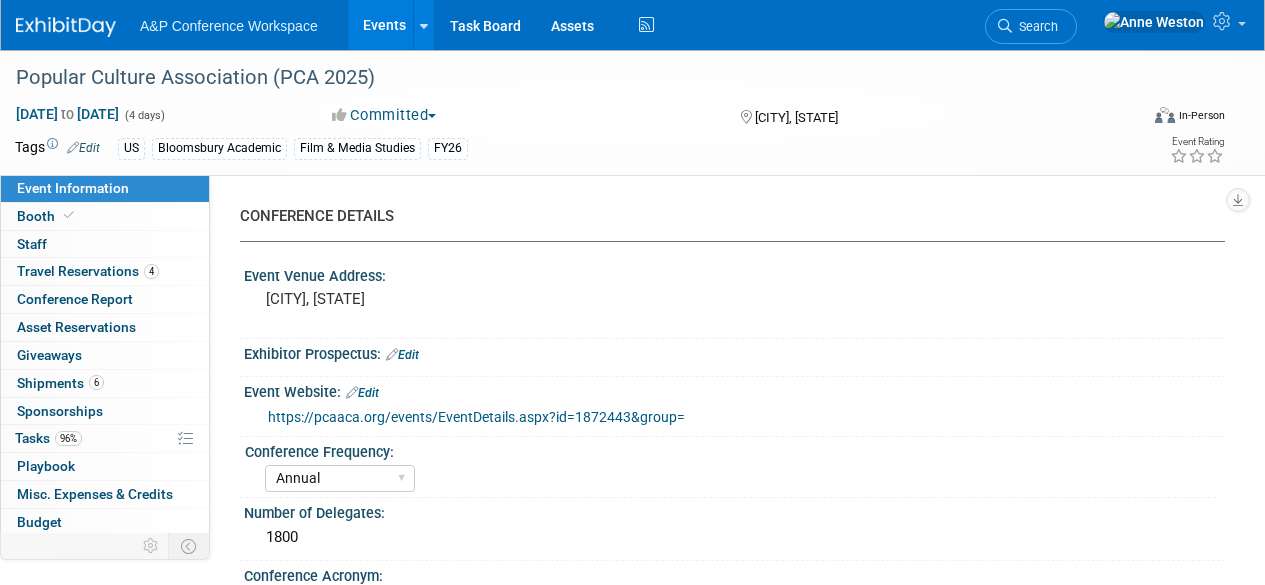 select on "Annual" 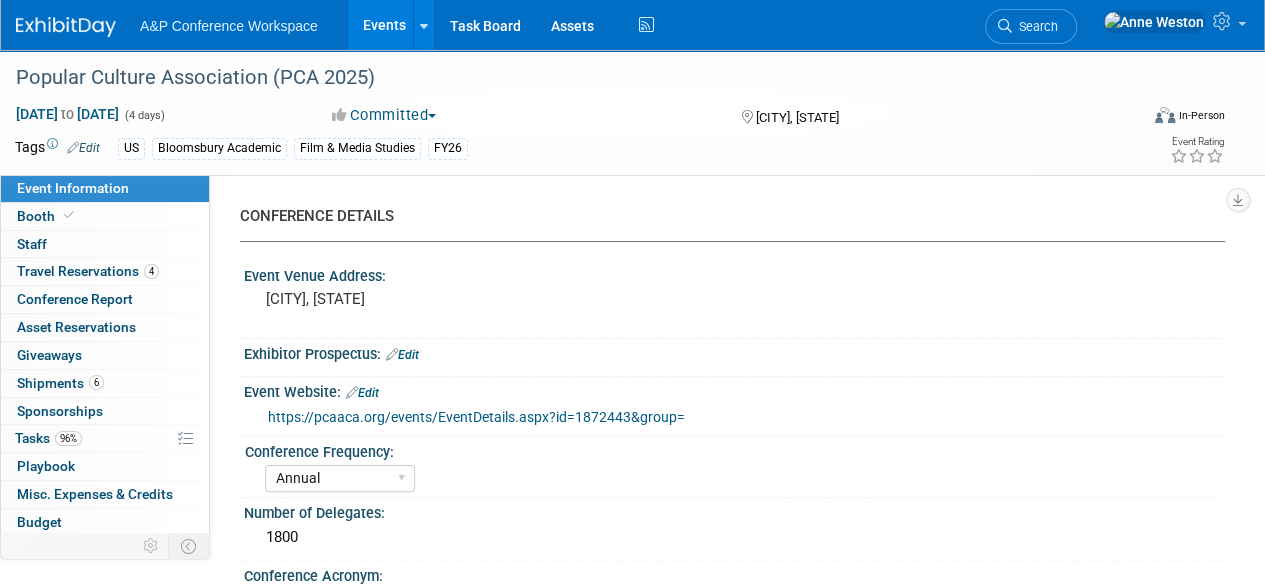 scroll, scrollTop: 0, scrollLeft: 0, axis: both 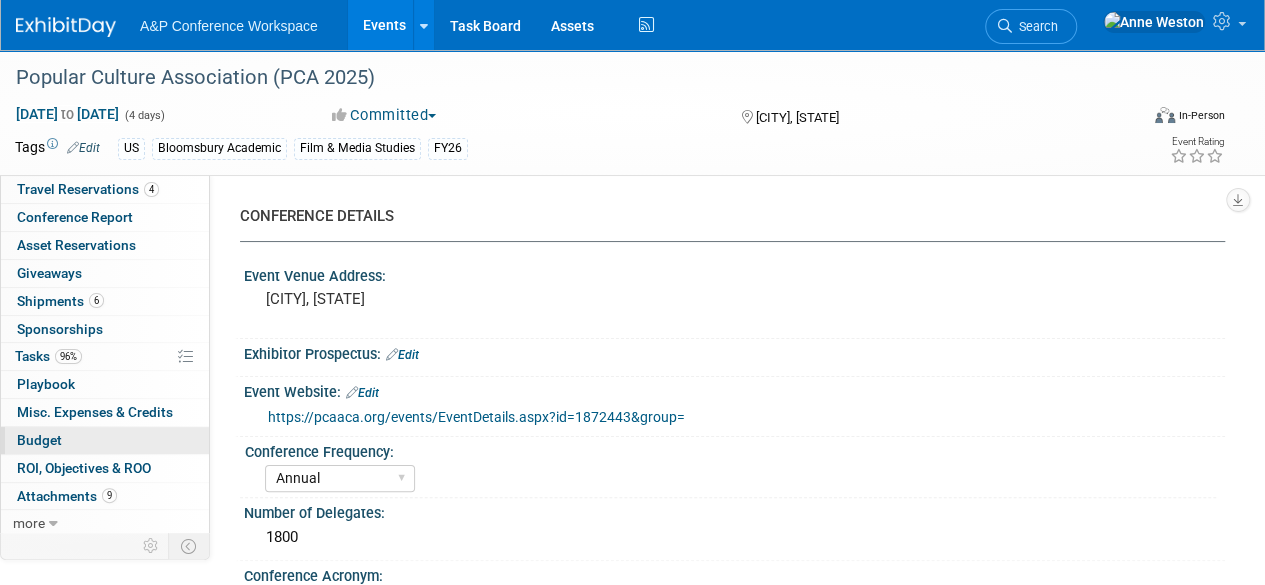 click on "Budget" at bounding box center (39, 440) 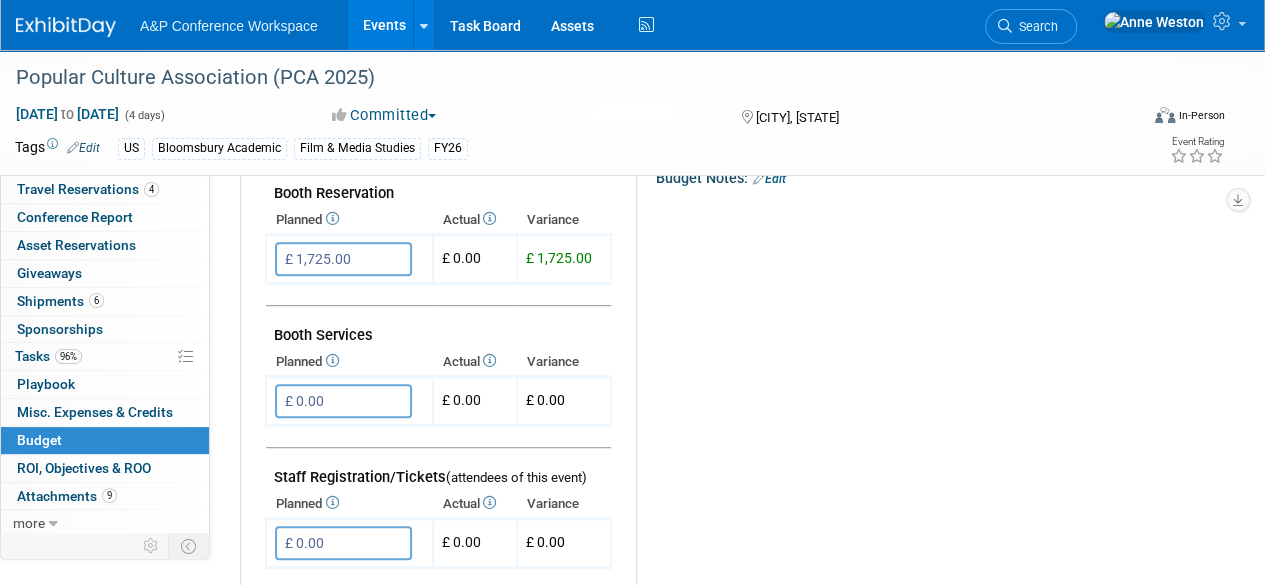 scroll, scrollTop: 0, scrollLeft: 0, axis: both 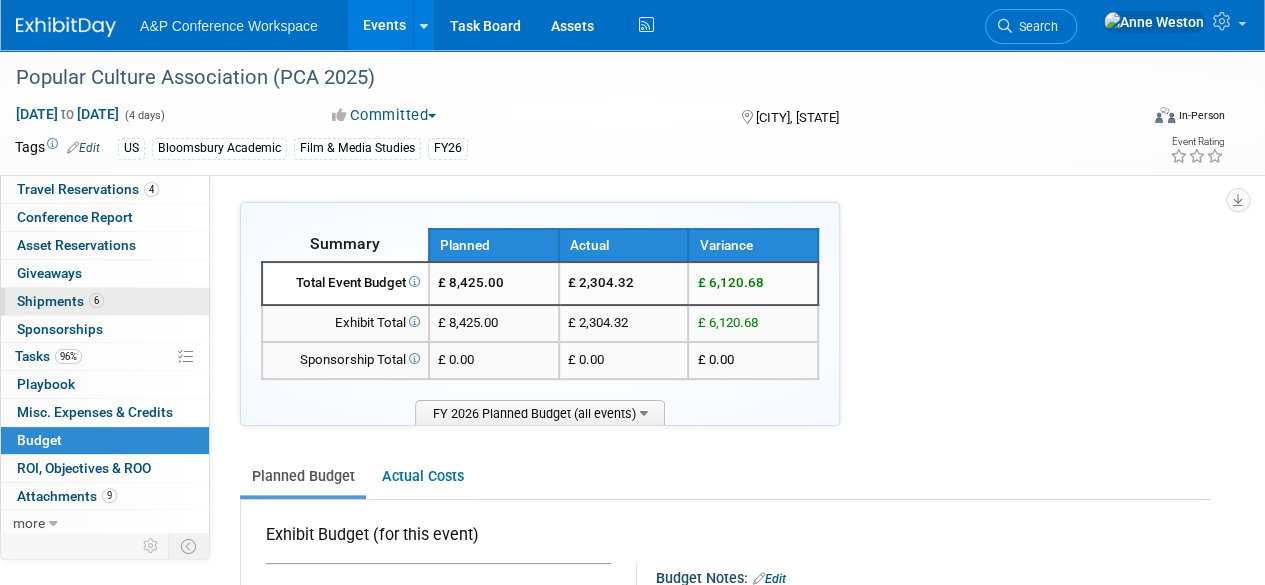 click on "6
Shipments 6" at bounding box center [105, 301] 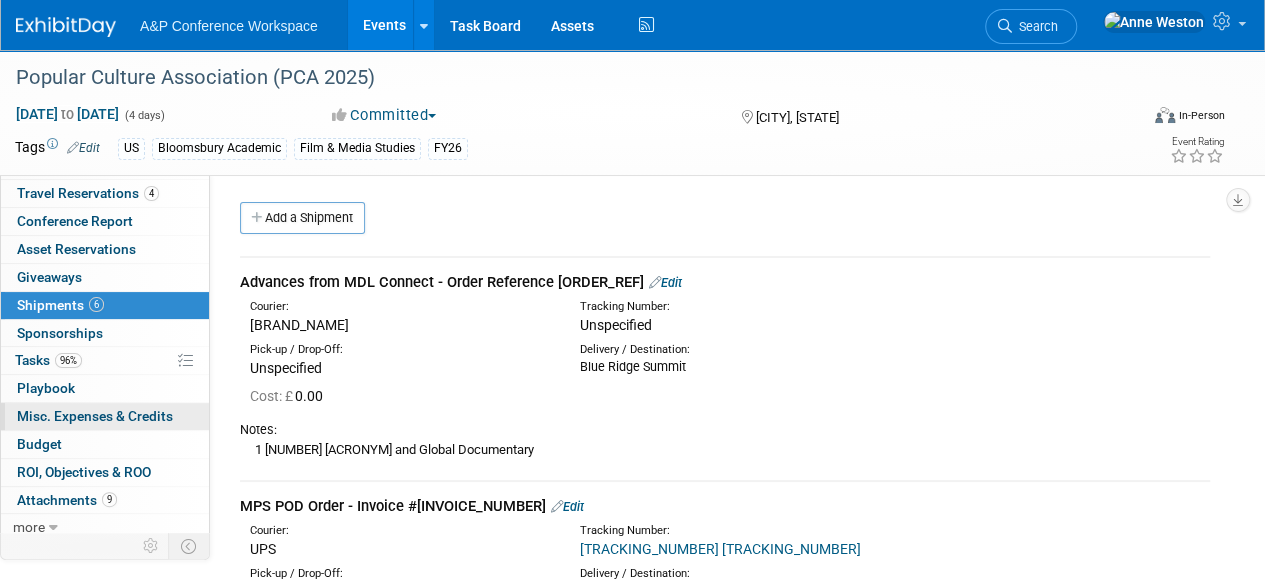 scroll, scrollTop: 82, scrollLeft: 0, axis: vertical 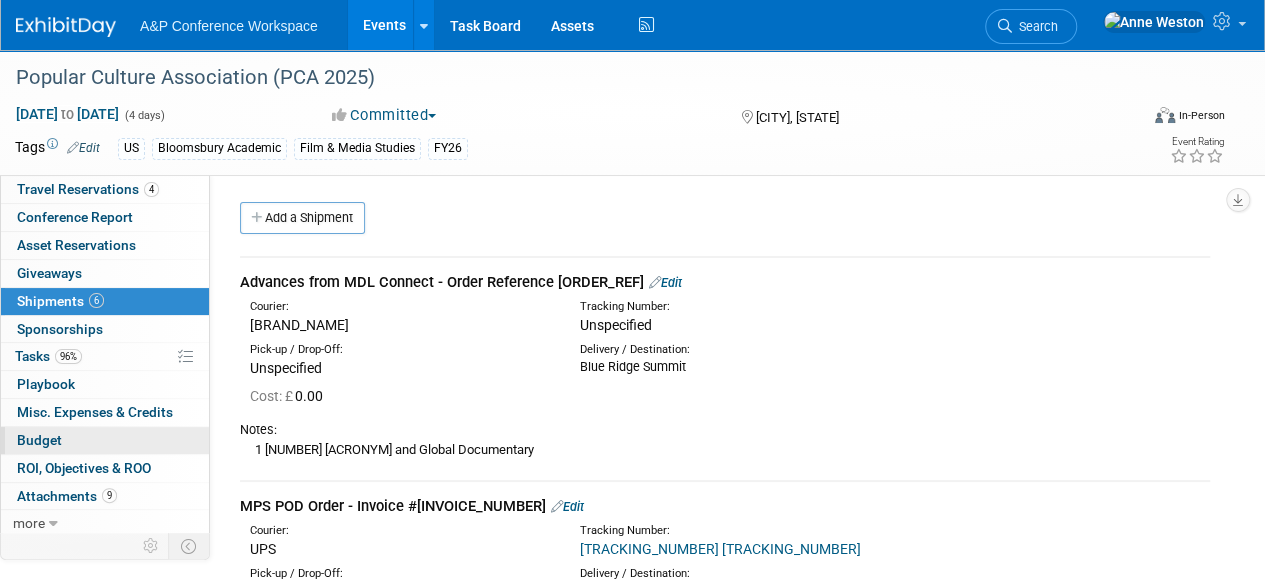 click on "Budget" at bounding box center (105, 440) 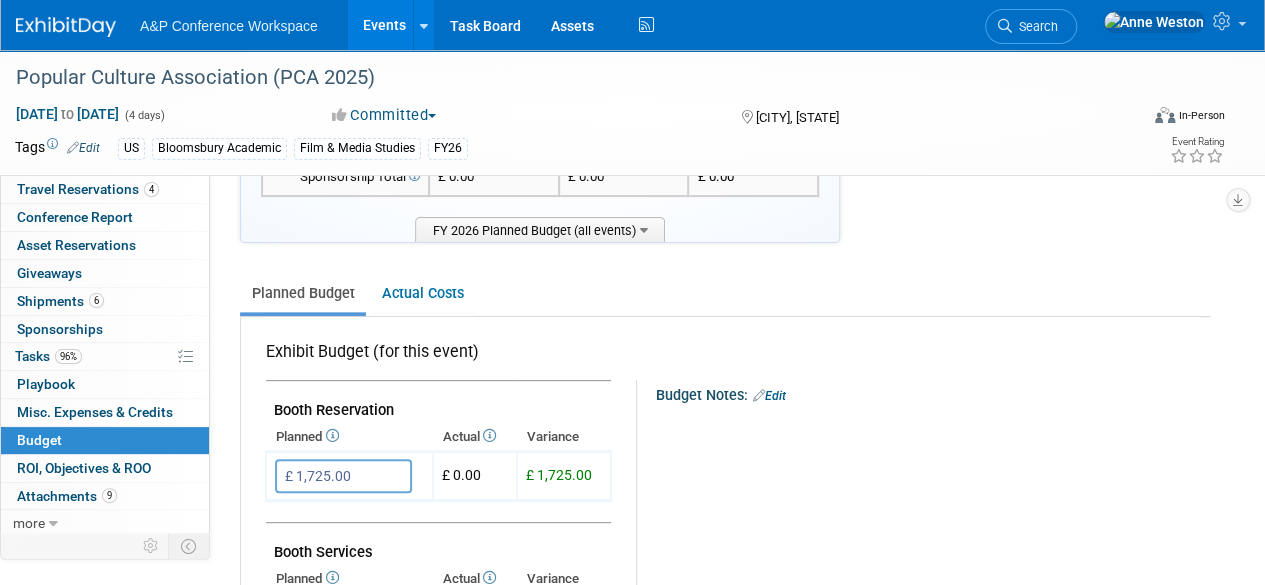 scroll, scrollTop: 0, scrollLeft: 0, axis: both 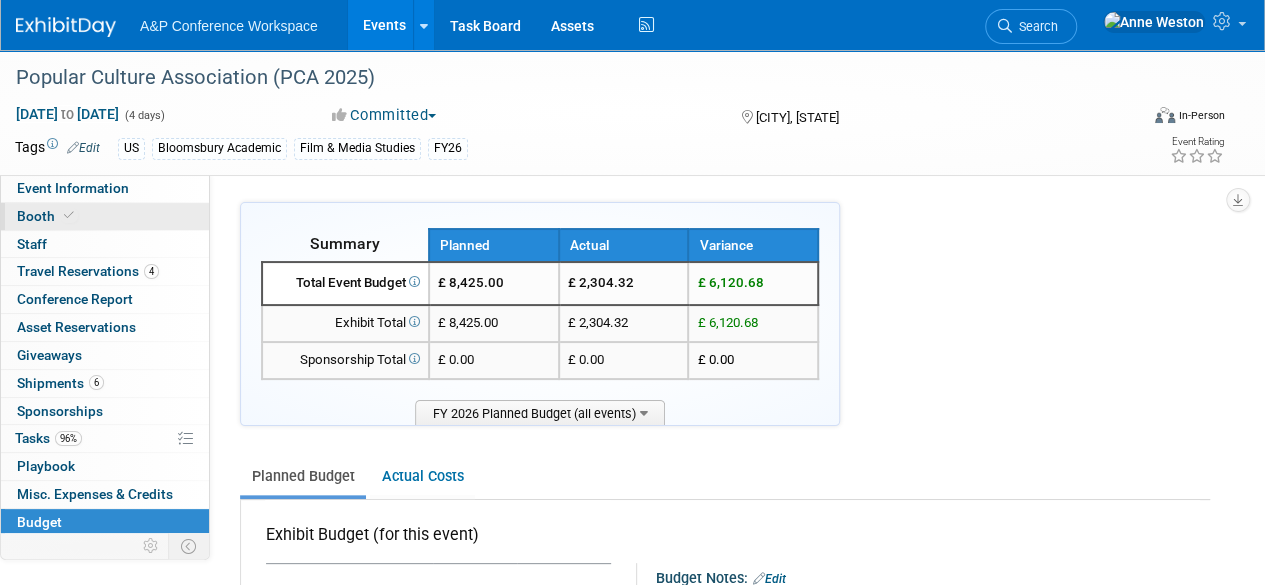 click on "Booth" at bounding box center (105, 216) 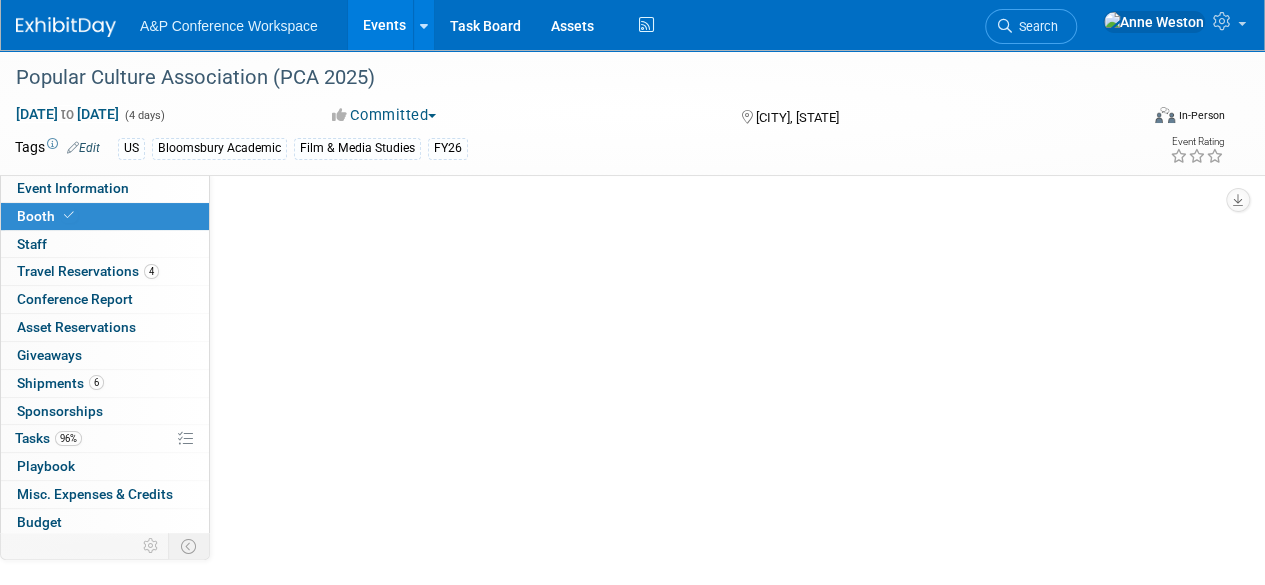 select on "CUAP" 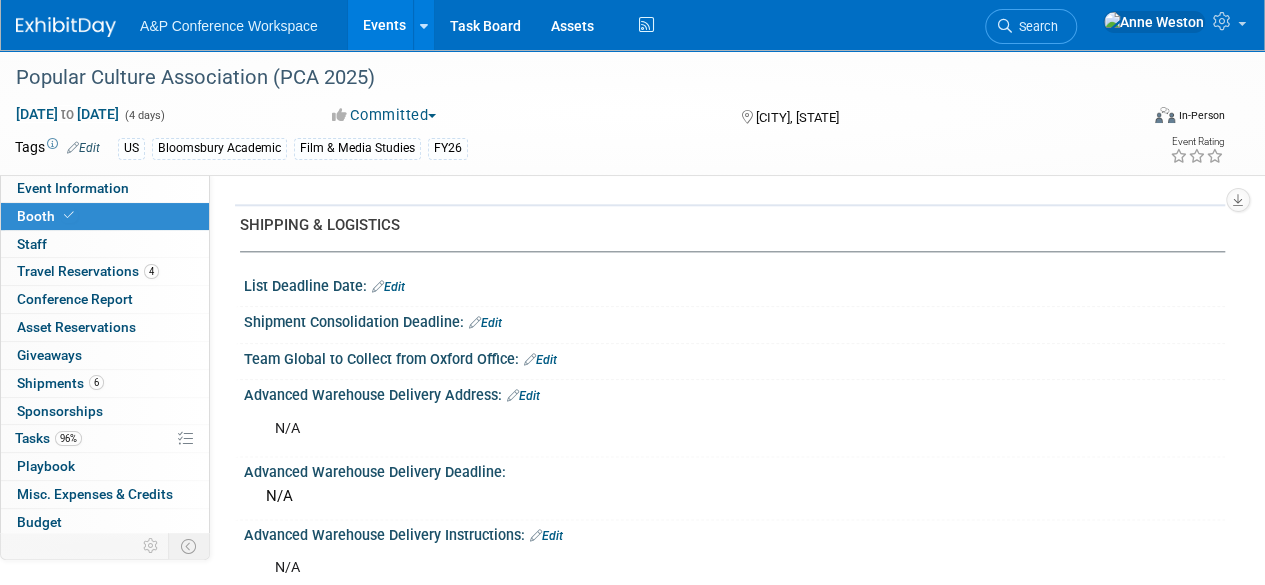 scroll, scrollTop: 980, scrollLeft: 0, axis: vertical 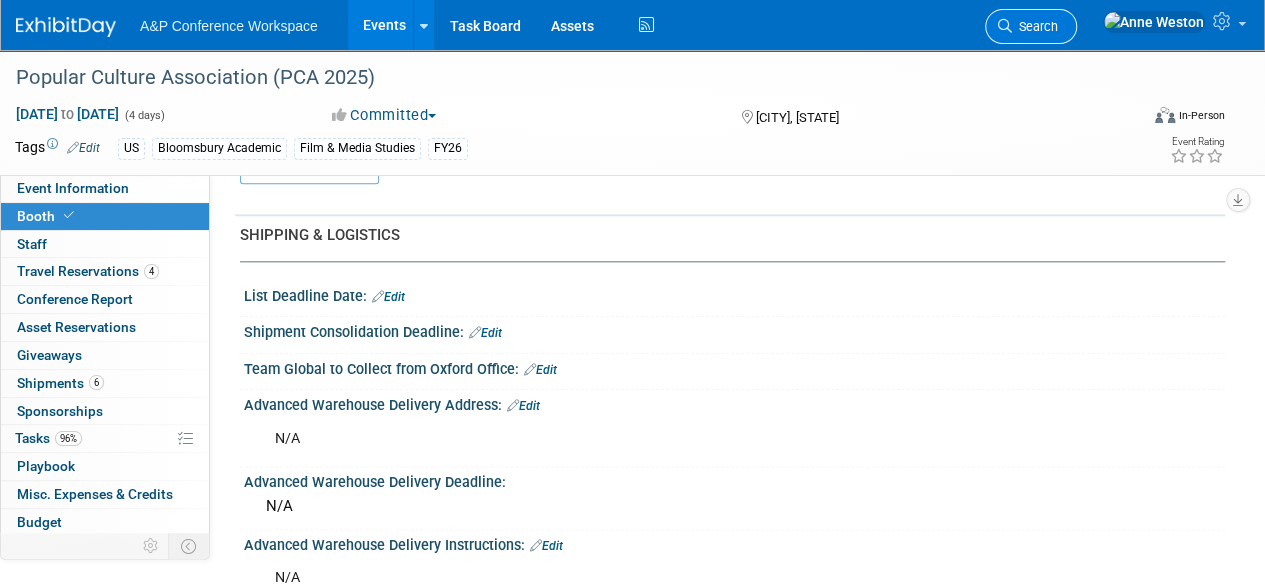 click on "Search" at bounding box center (1035, 26) 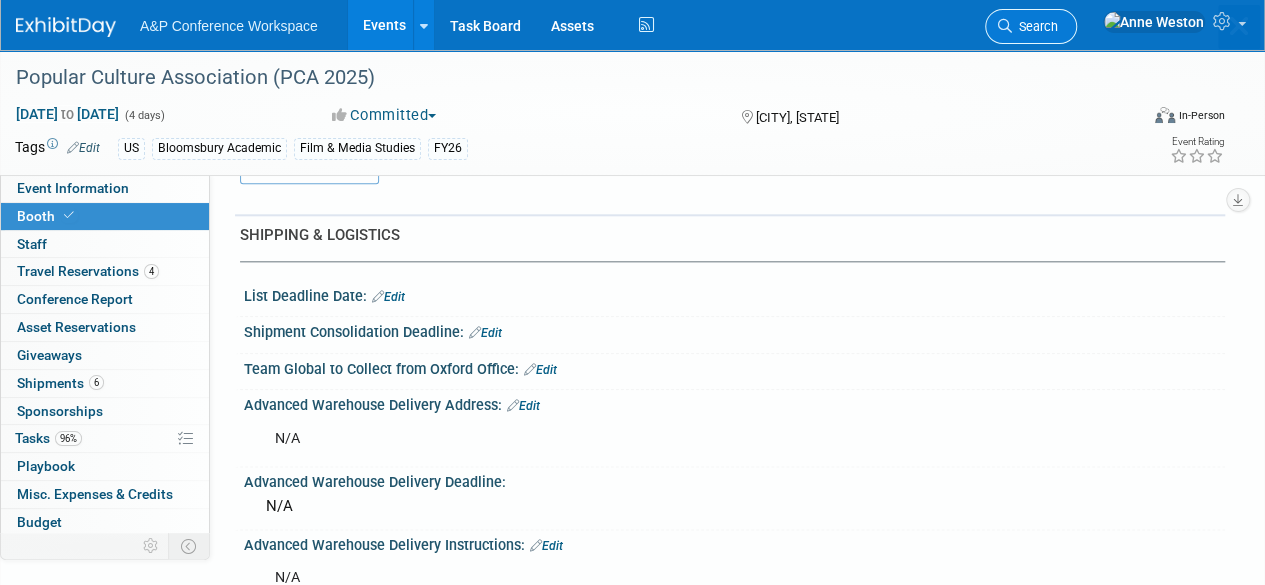 scroll, scrollTop: 0, scrollLeft: 0, axis: both 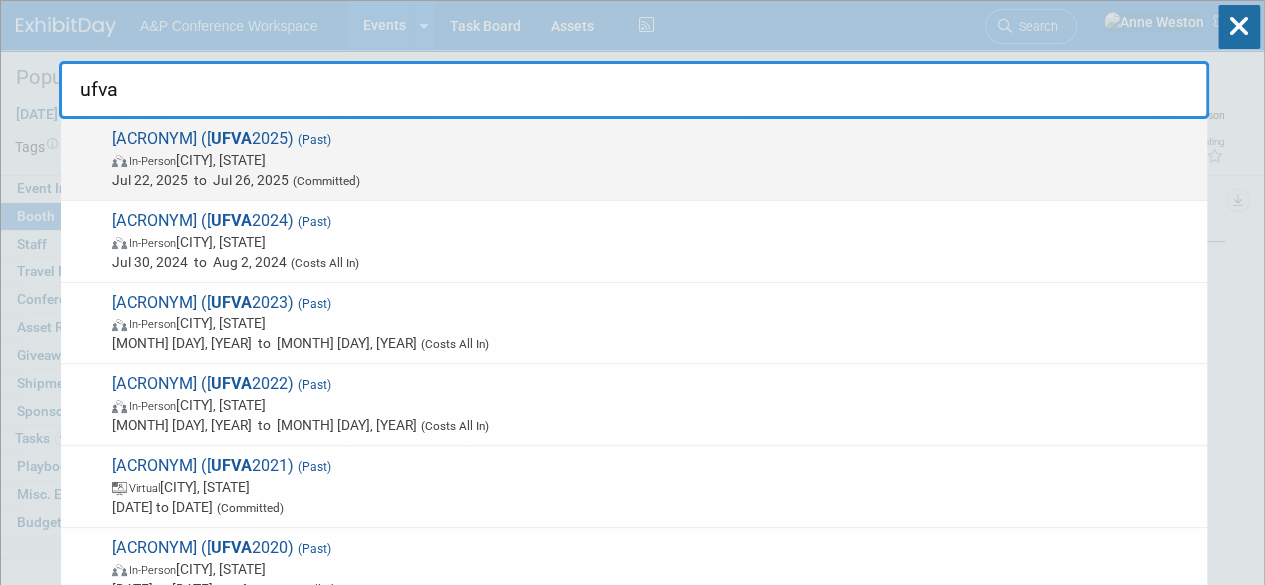 type on "ufva" 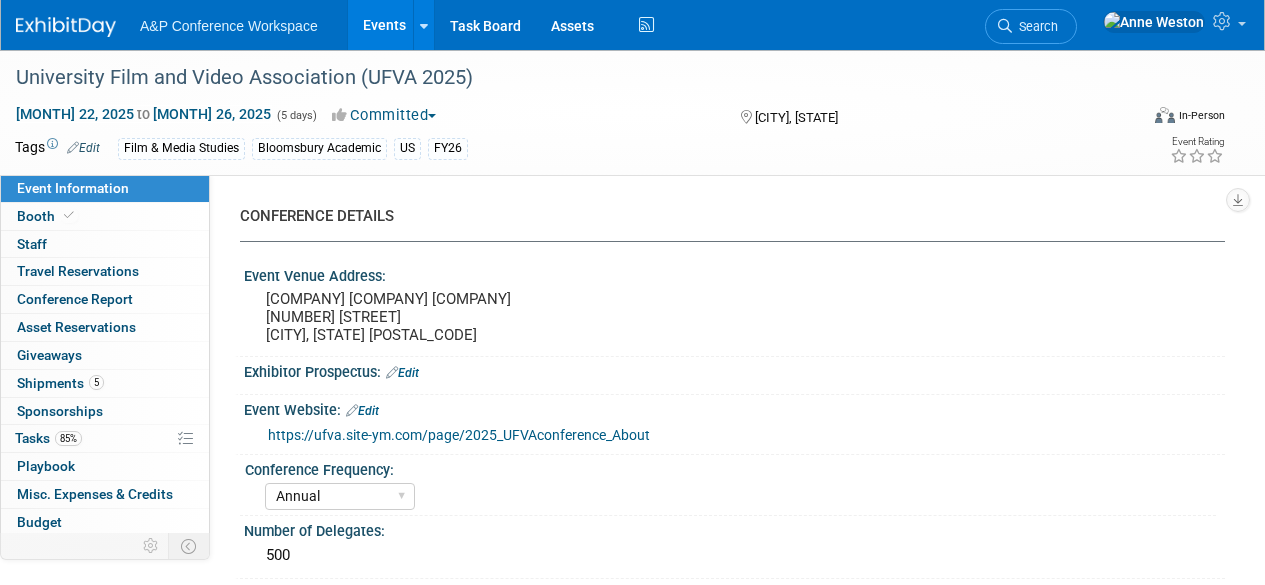 select on "Annual" 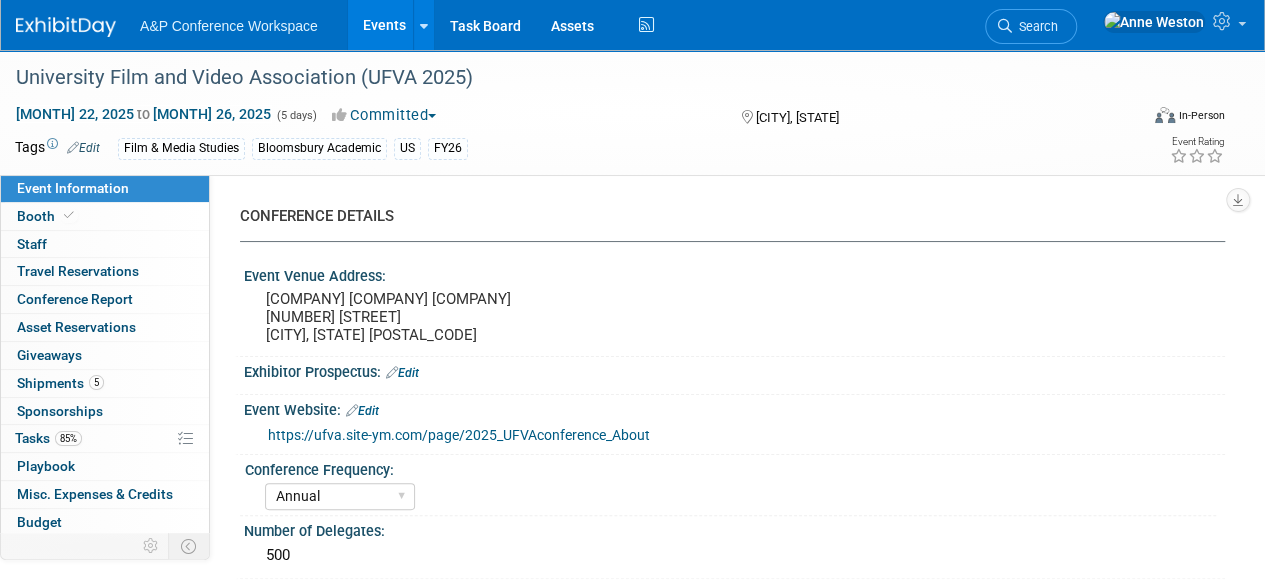 scroll, scrollTop: 0, scrollLeft: 0, axis: both 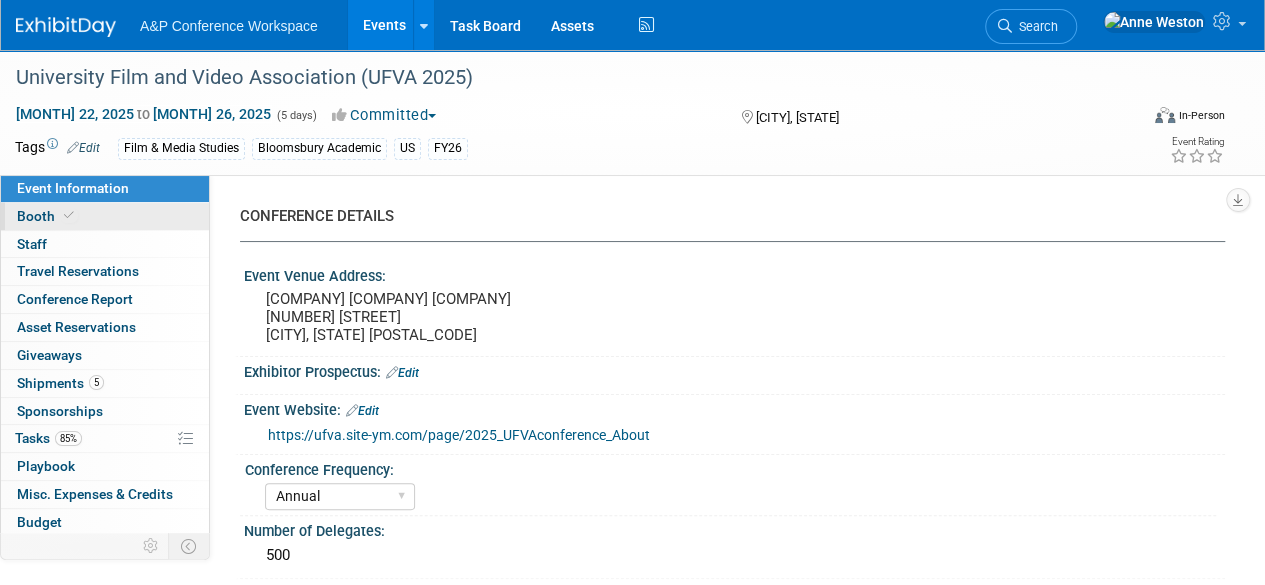 click on "Booth" at bounding box center [47, 216] 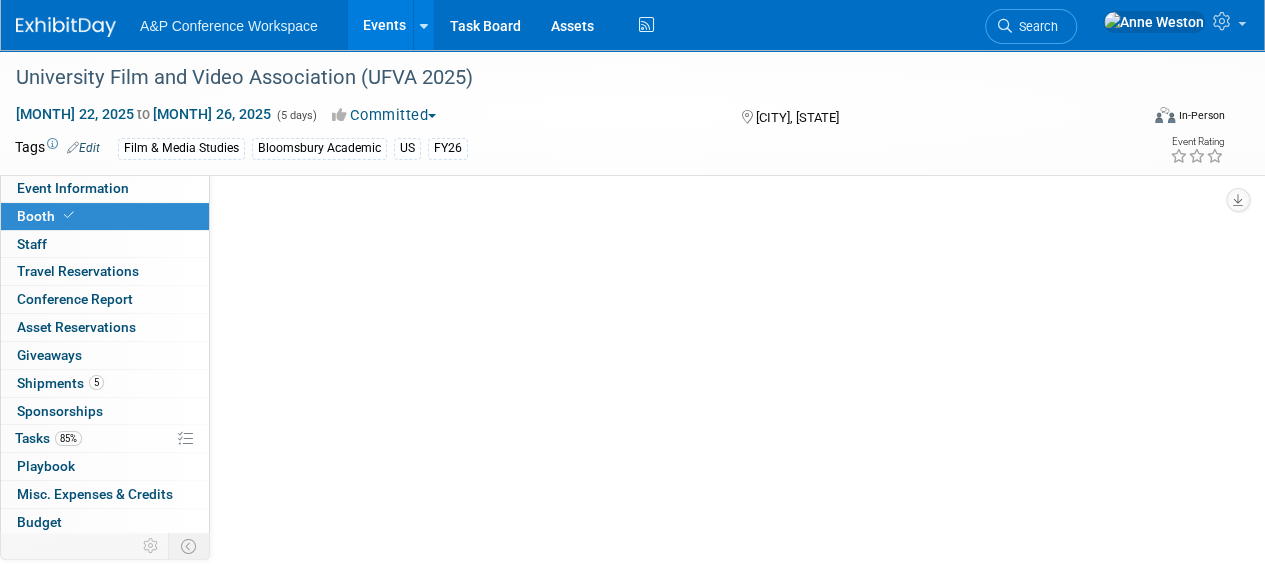 select on "CUAP" 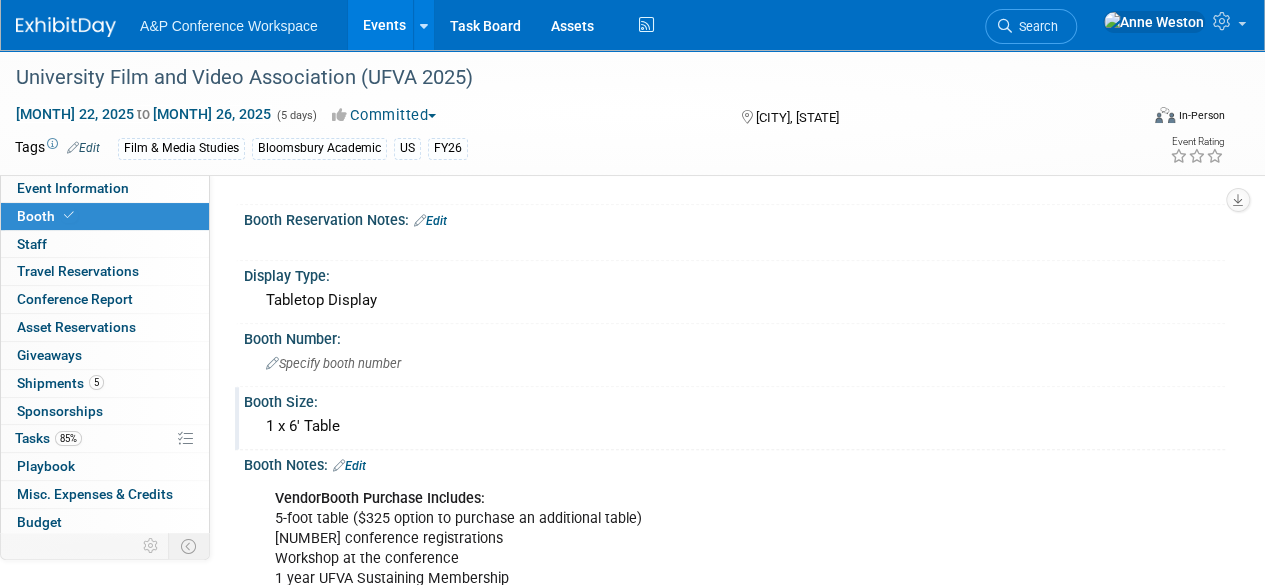 scroll, scrollTop: 200, scrollLeft: 0, axis: vertical 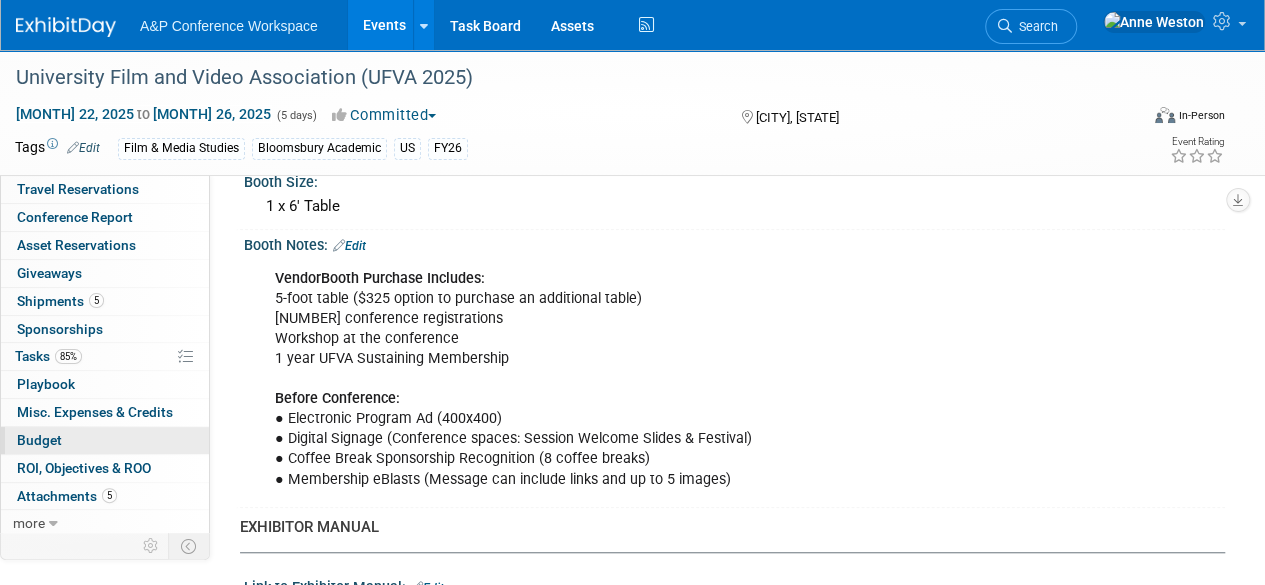 click on "Budget" at bounding box center [105, 440] 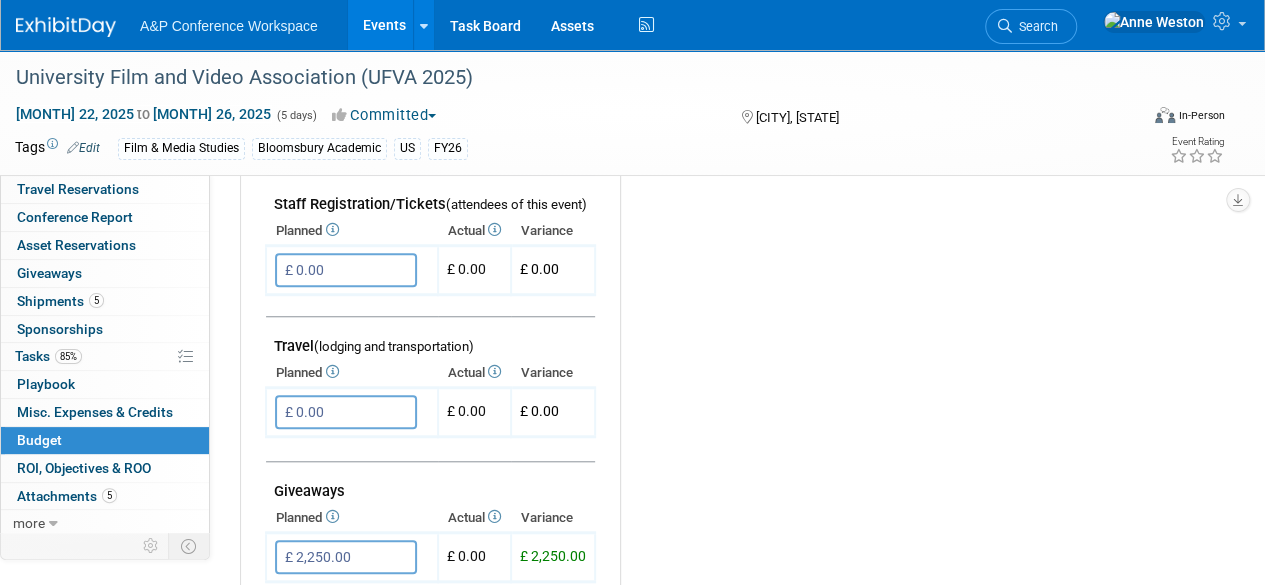 scroll, scrollTop: 352, scrollLeft: 0, axis: vertical 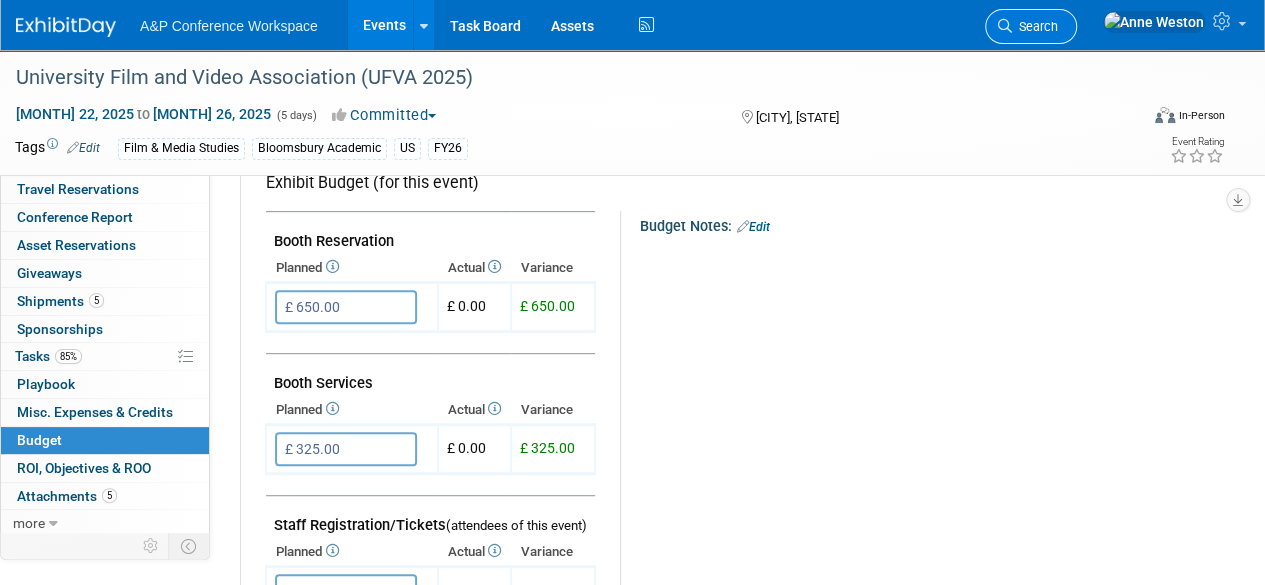 click on "Search" at bounding box center [1031, 26] 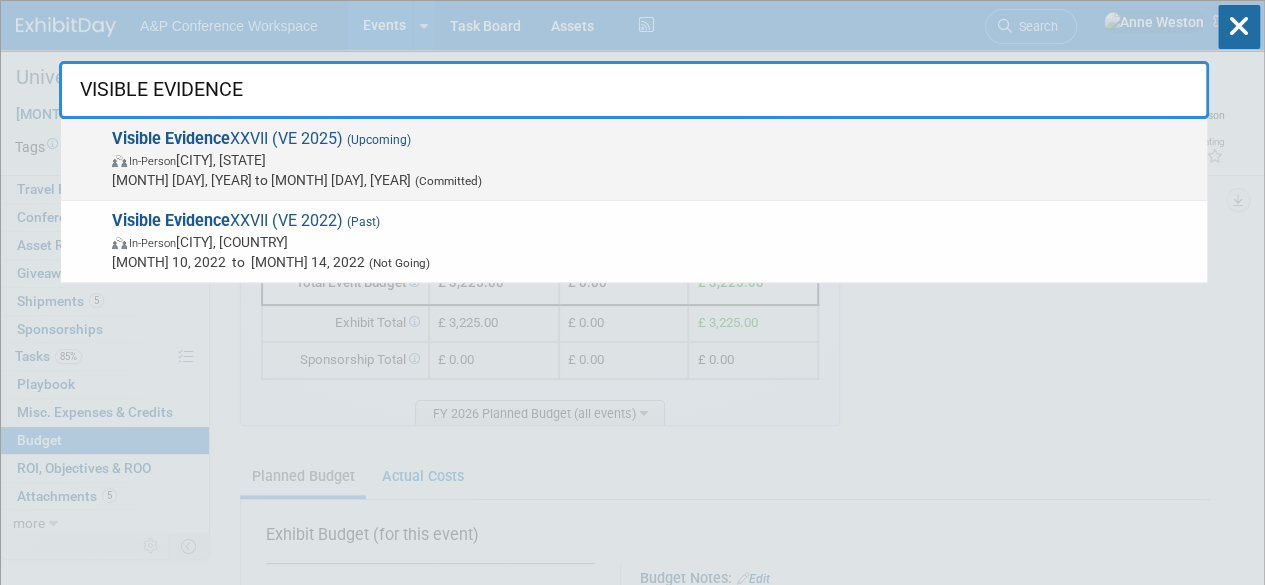 type on "VISIBLE EVIDENCE" 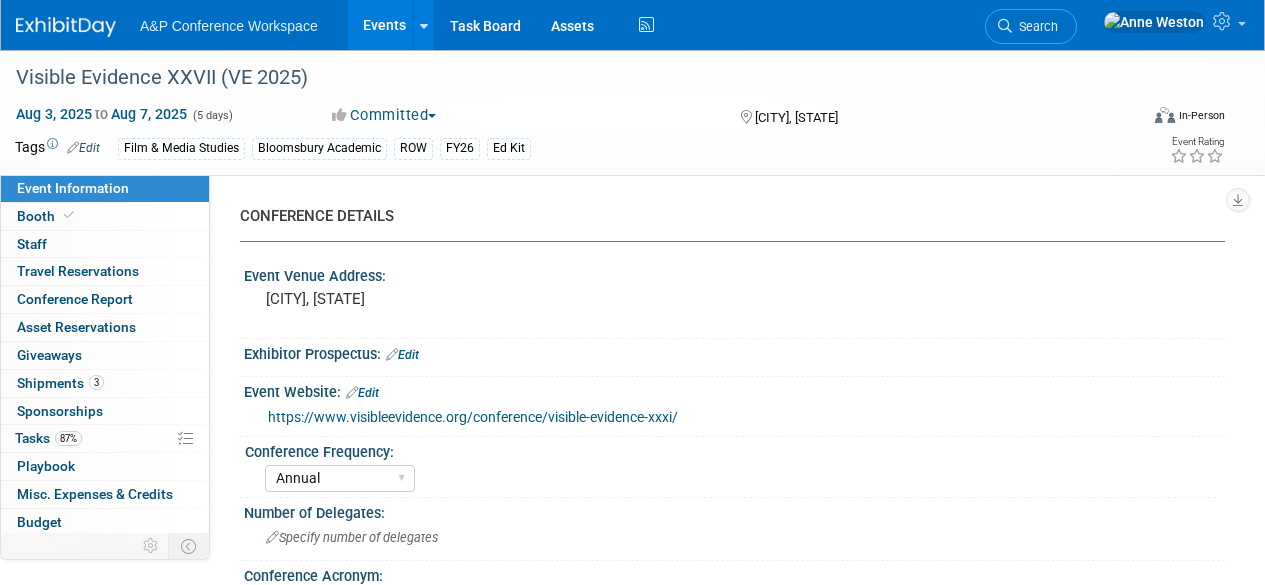 select on "Annual" 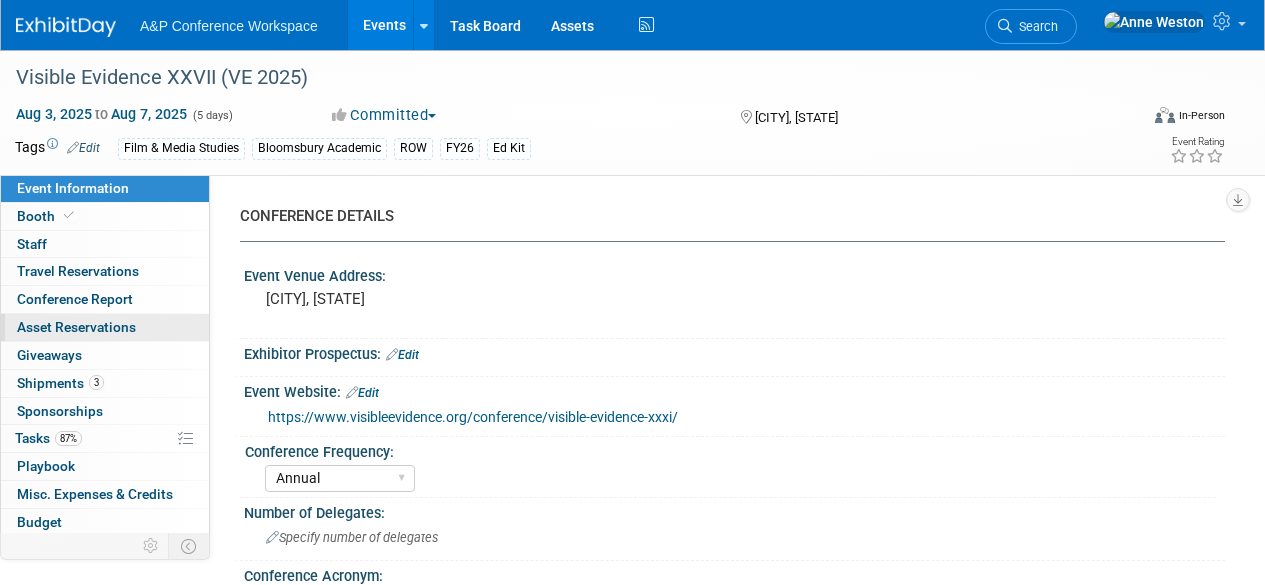 scroll, scrollTop: 0, scrollLeft: 0, axis: both 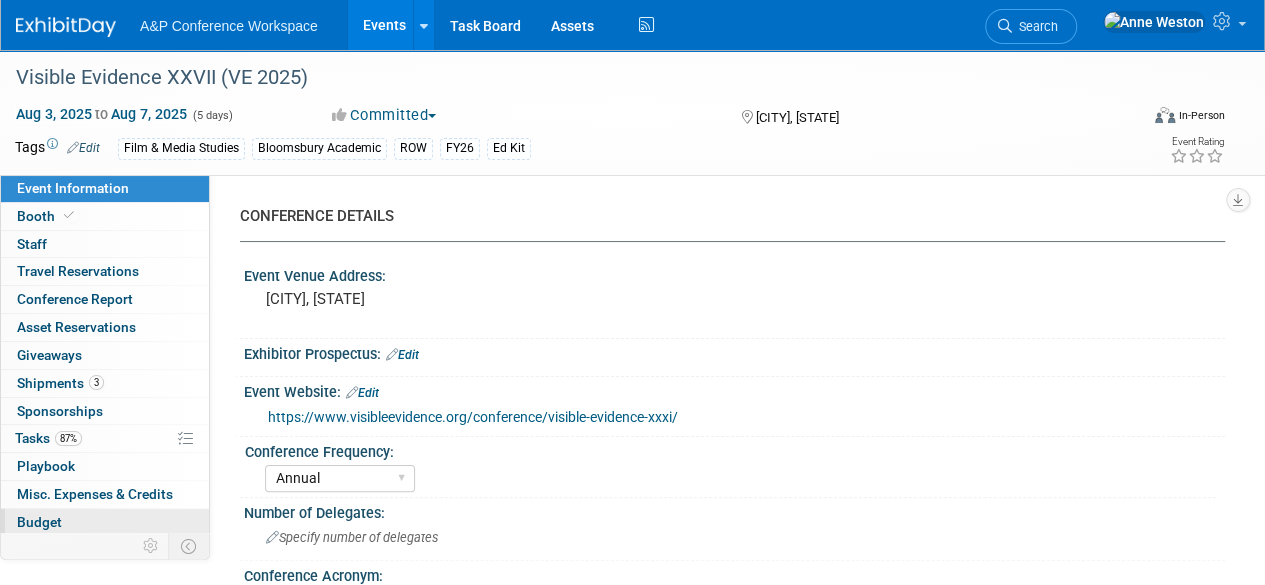 click on "Budget" at bounding box center [39, 522] 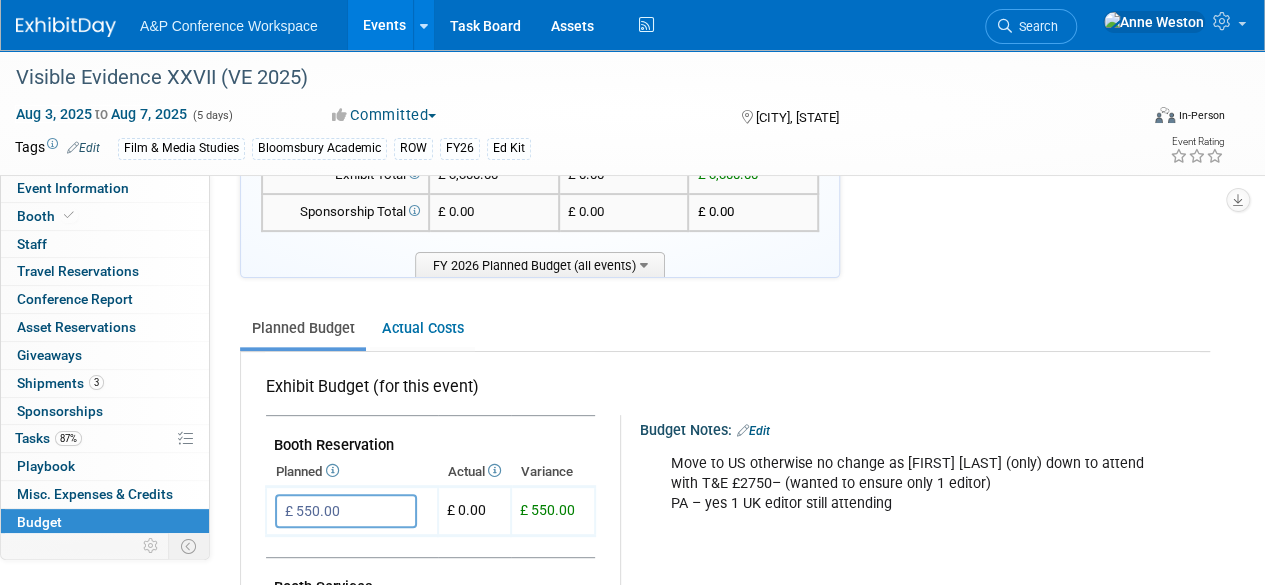 scroll, scrollTop: 0, scrollLeft: 0, axis: both 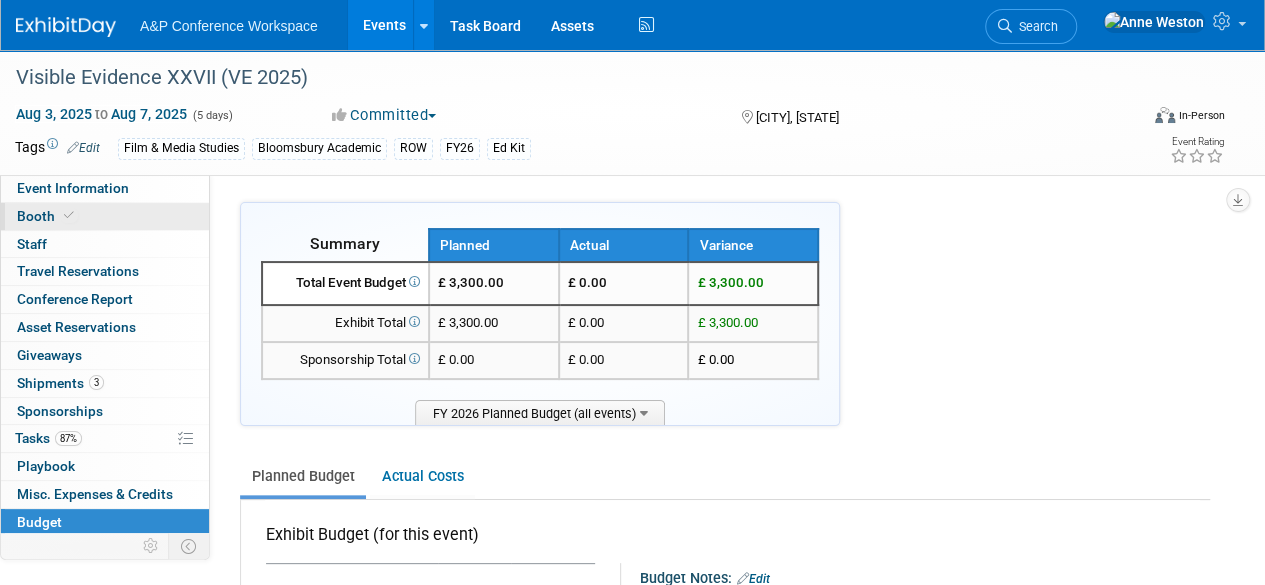click on "Booth" at bounding box center (105, 216) 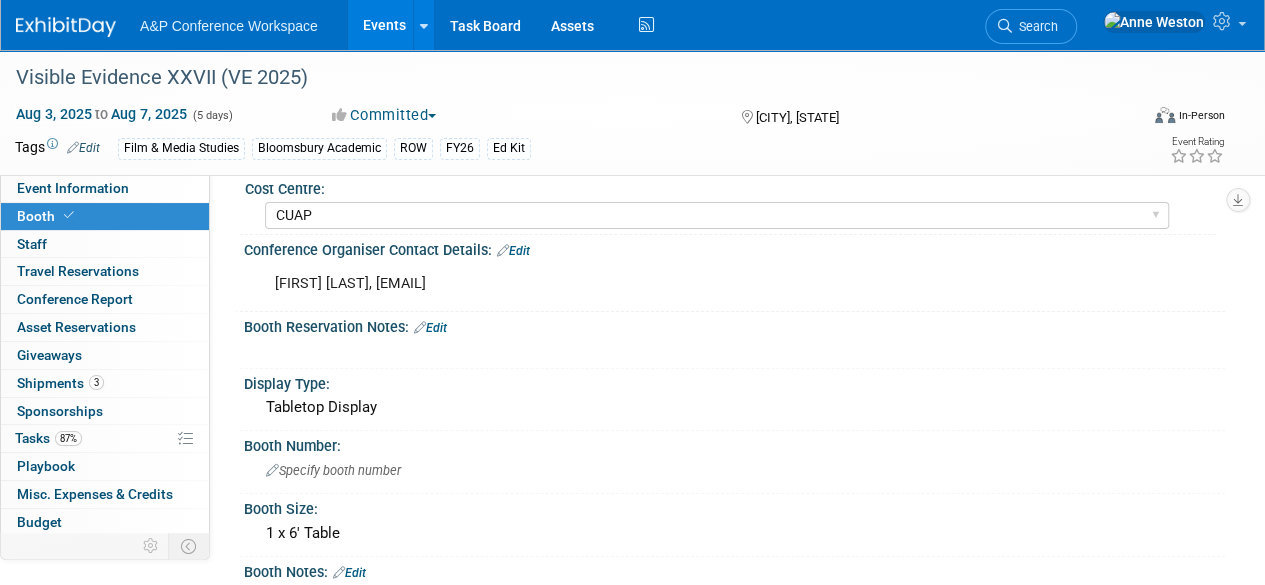 scroll, scrollTop: 0, scrollLeft: 0, axis: both 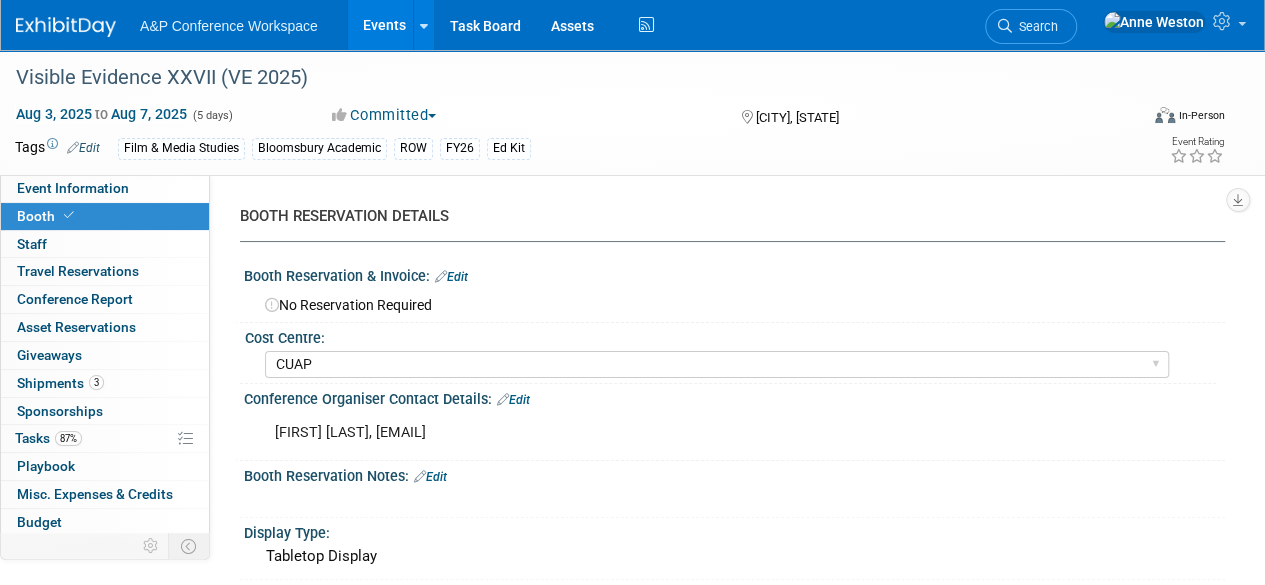 click on "[EVENT_NAME] ([YEAR])
[MONTH] [DAY], [YEAR]  to  [MONTH] [DAY], [YEAR]
(5 days)
[MONTH] [DAY], [YEAR] to [MONTH] [DAY], [YEAR]
Committed
Committed
Considering
Not Going
Conference Cancelled
Conference Postponed
Waiting to book
Booking Made by Editor
Costs All In
[CITY], [STATE]
Virtual
In-Person
Hybrid
<img src="https://www.exhibitday.com/Images/Format-Virtual.png" style="width: 22px; height: 18px; margin-top: 2px; margin-bottom: 2px; margin-left: 2px; filter: Grayscale(70%); opacity: 0.9;" />   Virtual
<img src="https://www.exhibitday.com/Images/Format-InPerson.png" style="width: 22px; height: 18px; margin-top: 2px; margin-bottom: 2px; margin-left: 2px; filter: Grayscale(70%); opacity: 0.9;" />   In-Person
Tags
Edit
Film & Media Studies
Bloomsbury Academic
ROW
FY26
Ed Kit
Event Rating" at bounding box center (632, 112) 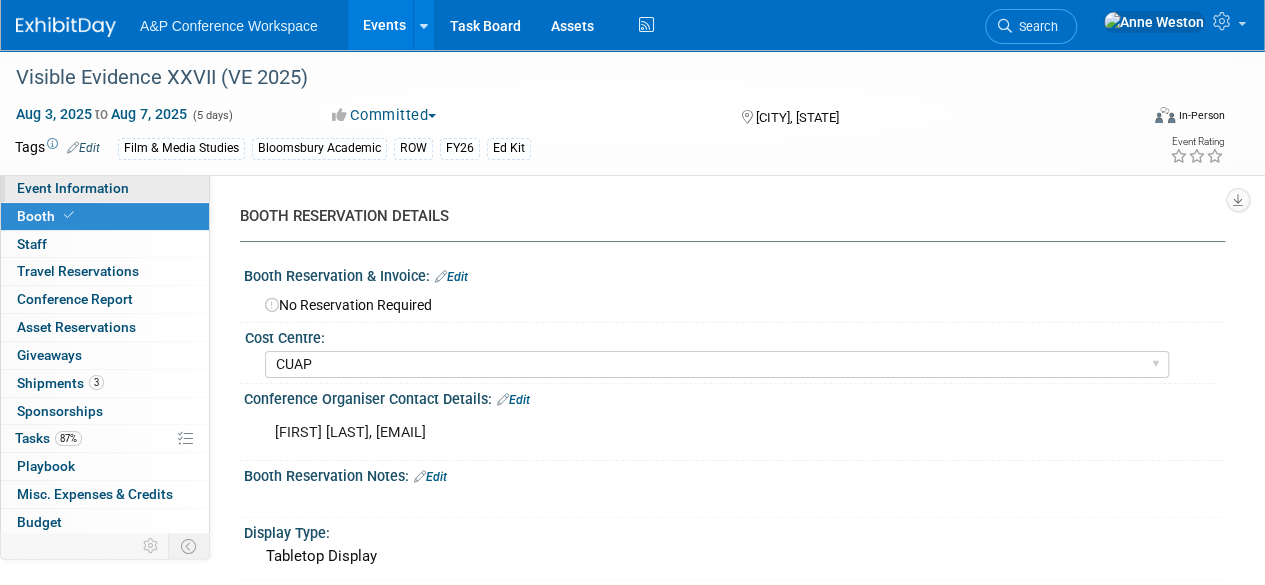 click on "Event Information" at bounding box center (105, 188) 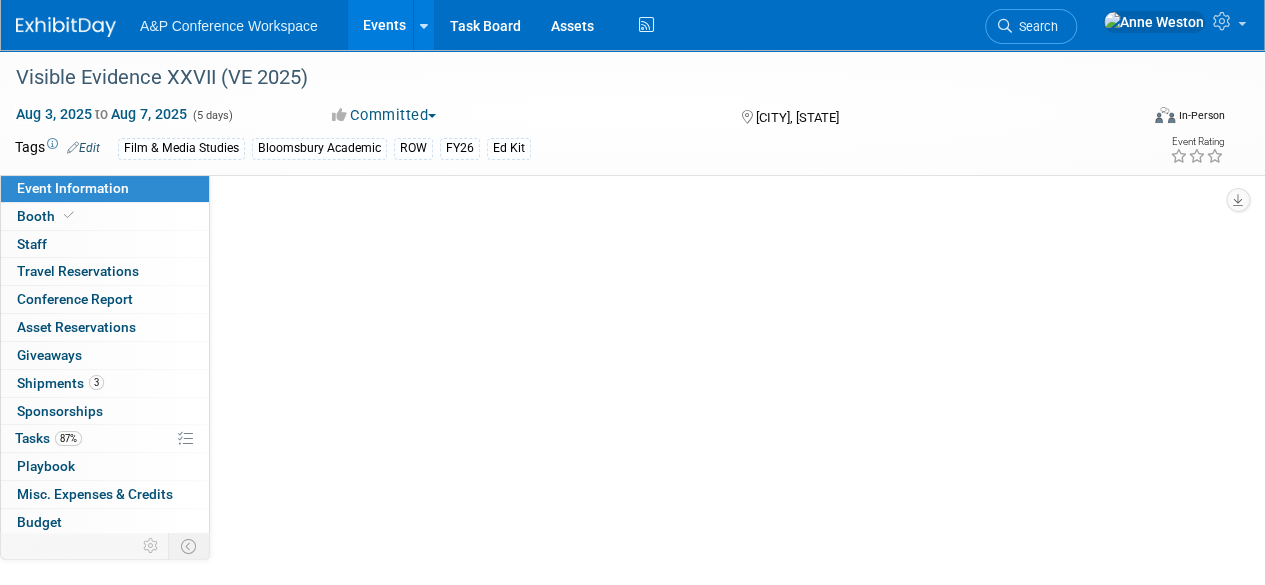 select on "Annual" 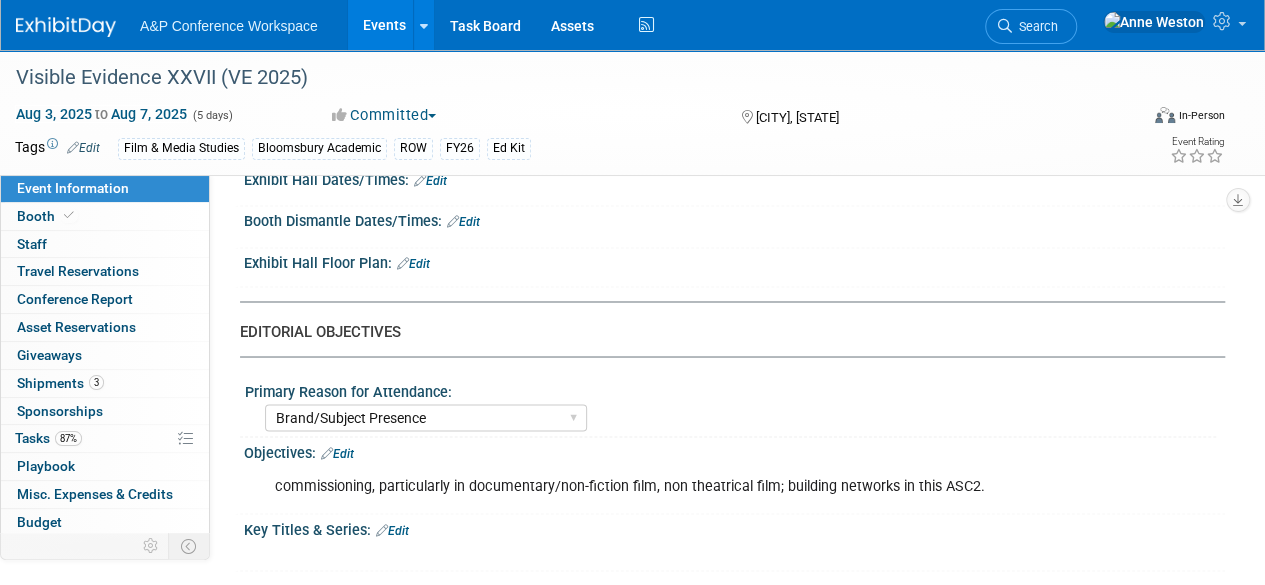 scroll, scrollTop: 1300, scrollLeft: 0, axis: vertical 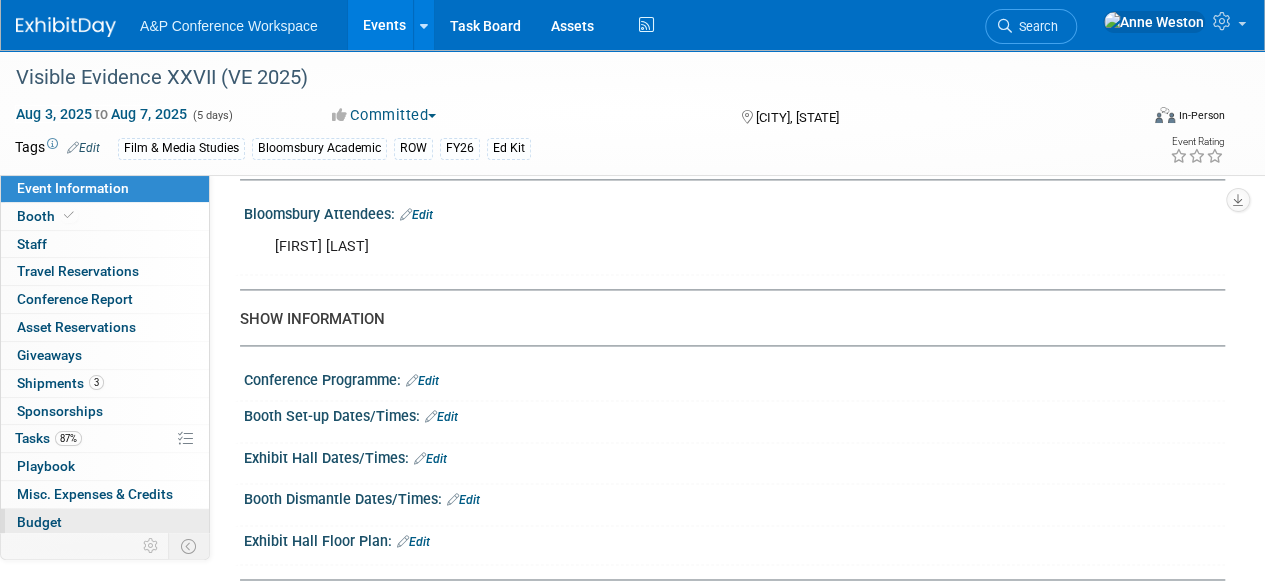 click on "Budget" at bounding box center (105, 522) 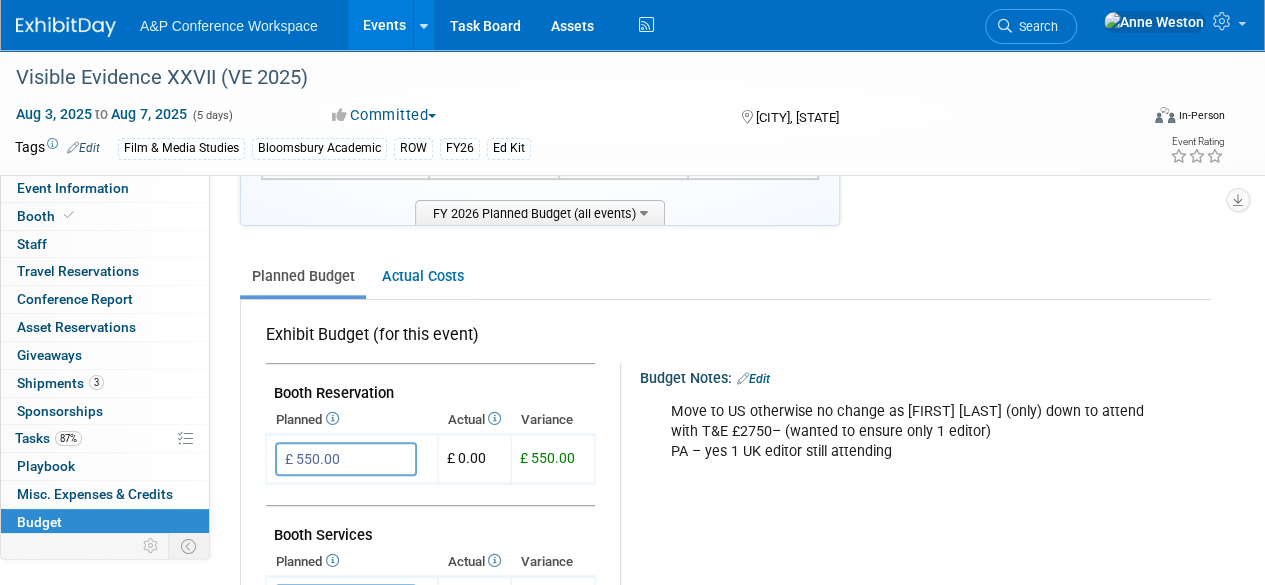 scroll, scrollTop: 0, scrollLeft: 0, axis: both 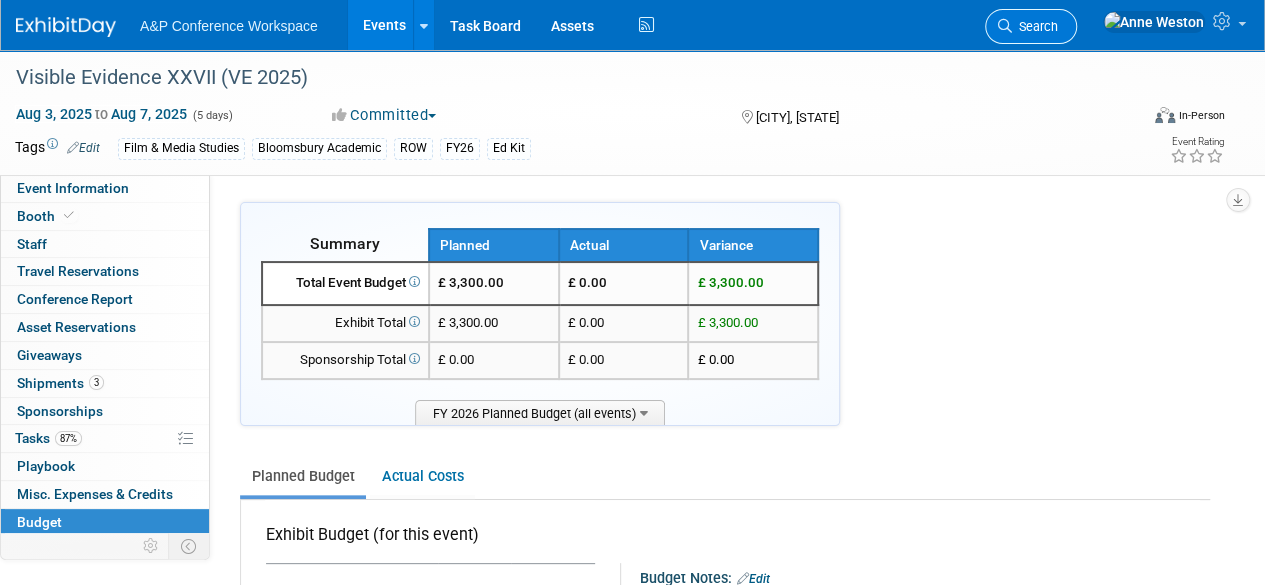 click on "Search" at bounding box center (1031, 26) 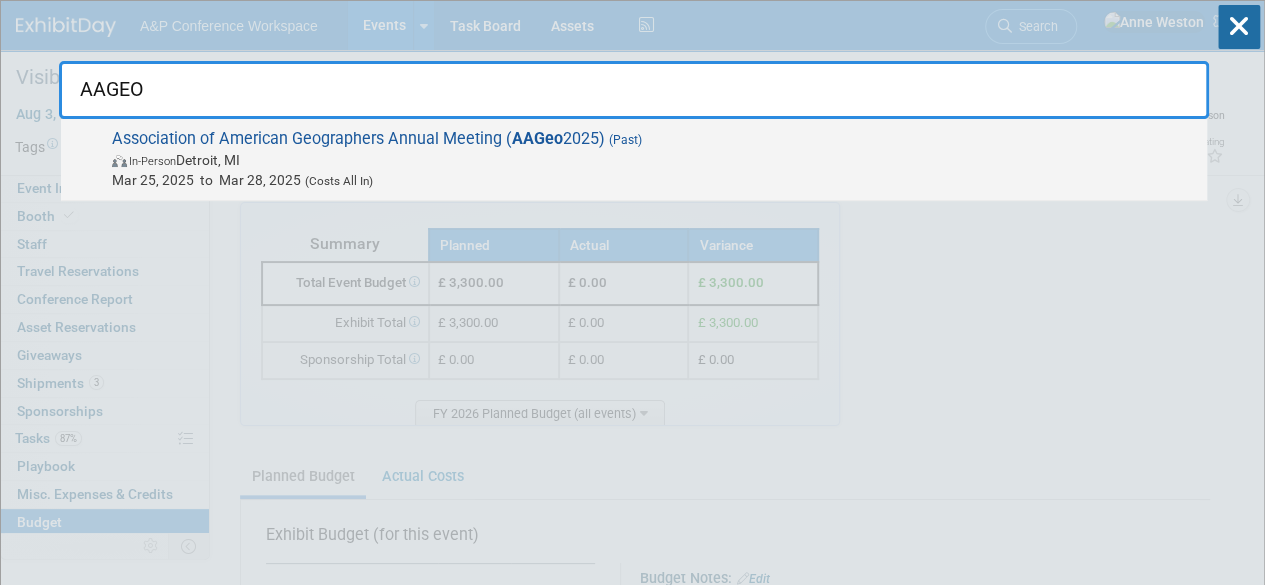type on "AAGEO" 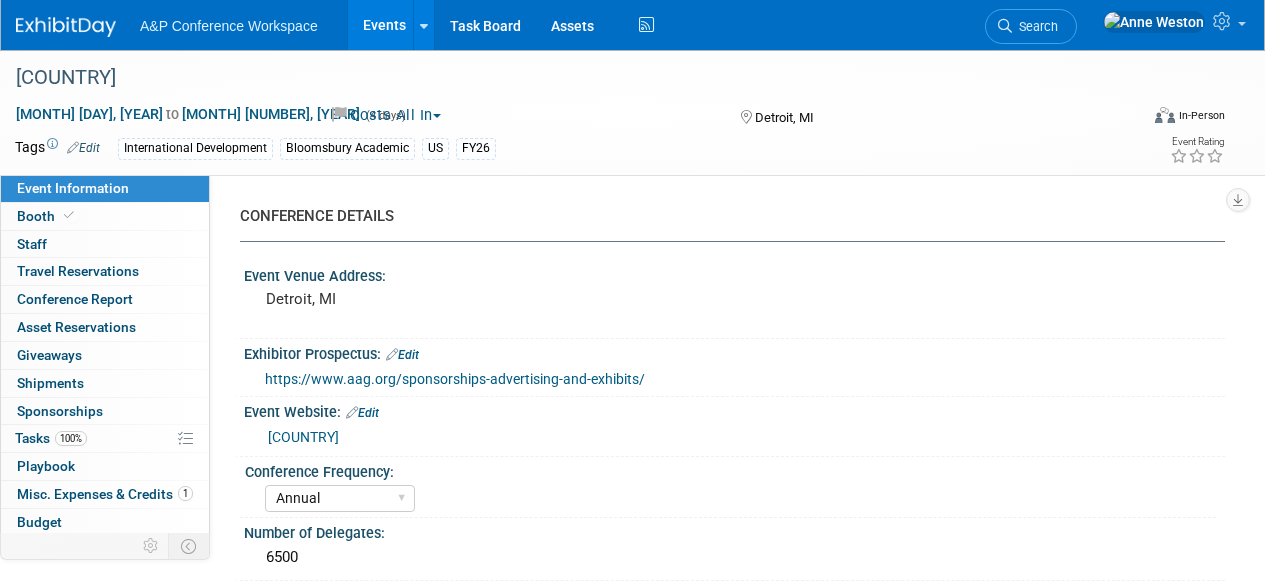 select on "Annual" 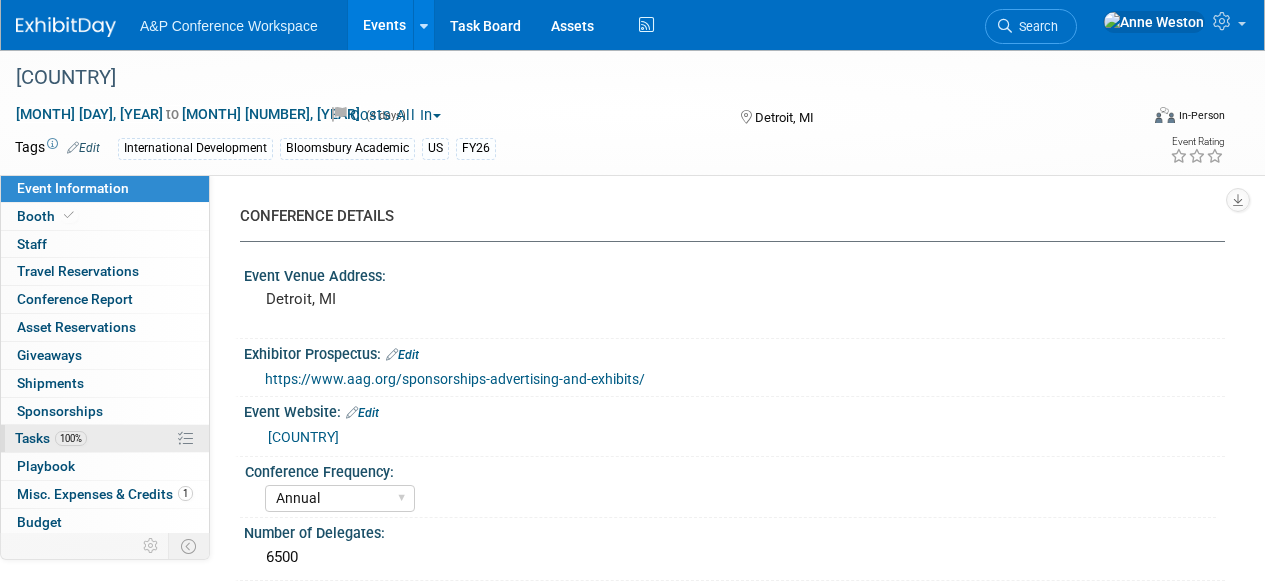 scroll, scrollTop: 0, scrollLeft: 0, axis: both 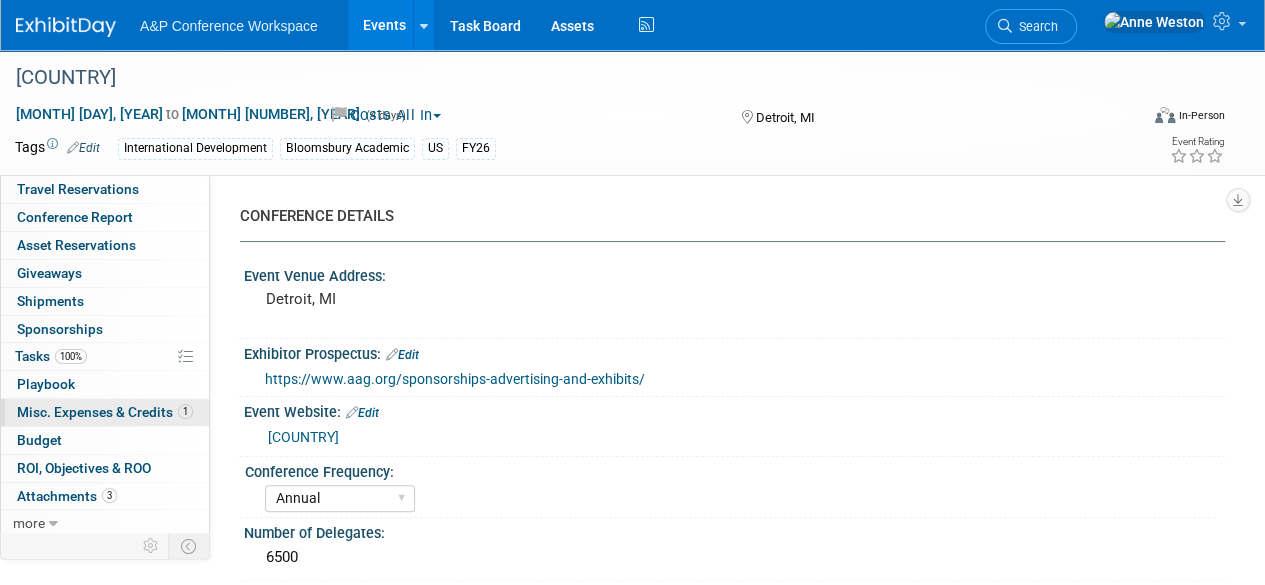 click on "1
Misc. Expenses & Credits 1" at bounding box center [105, 412] 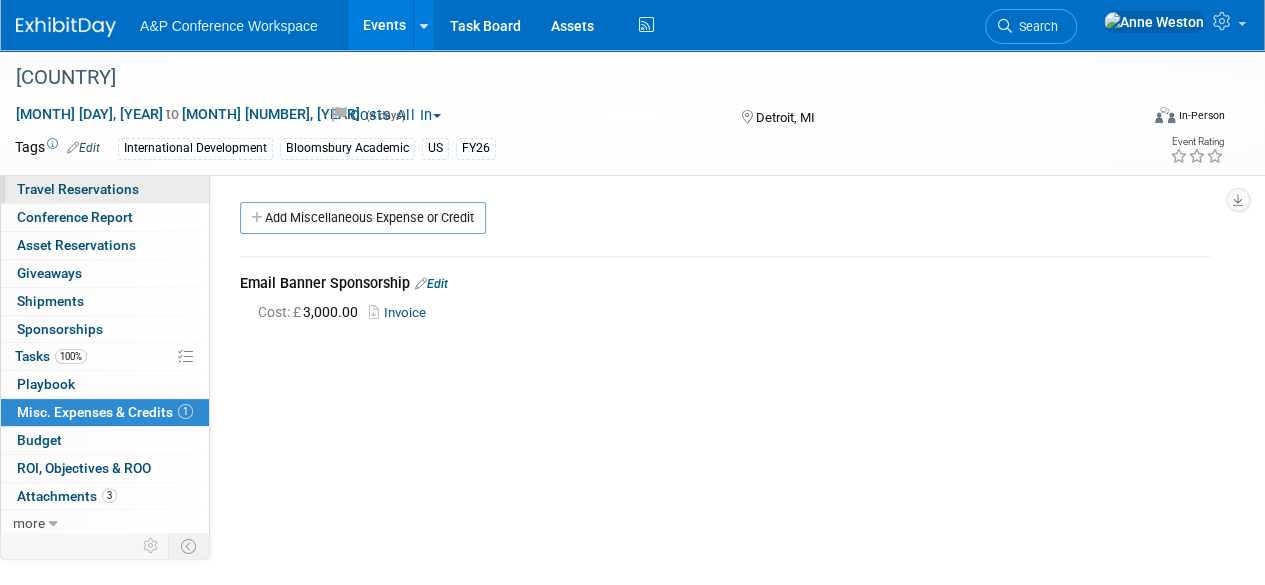 scroll, scrollTop: 0, scrollLeft: 0, axis: both 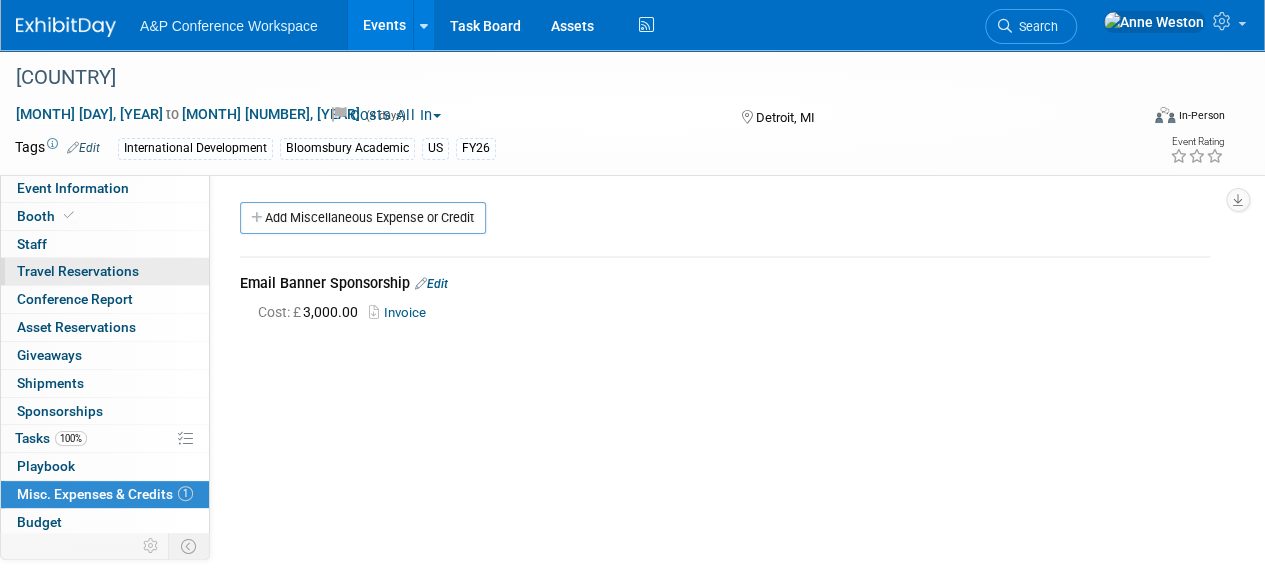 click on "Event Information" at bounding box center (73, 188) 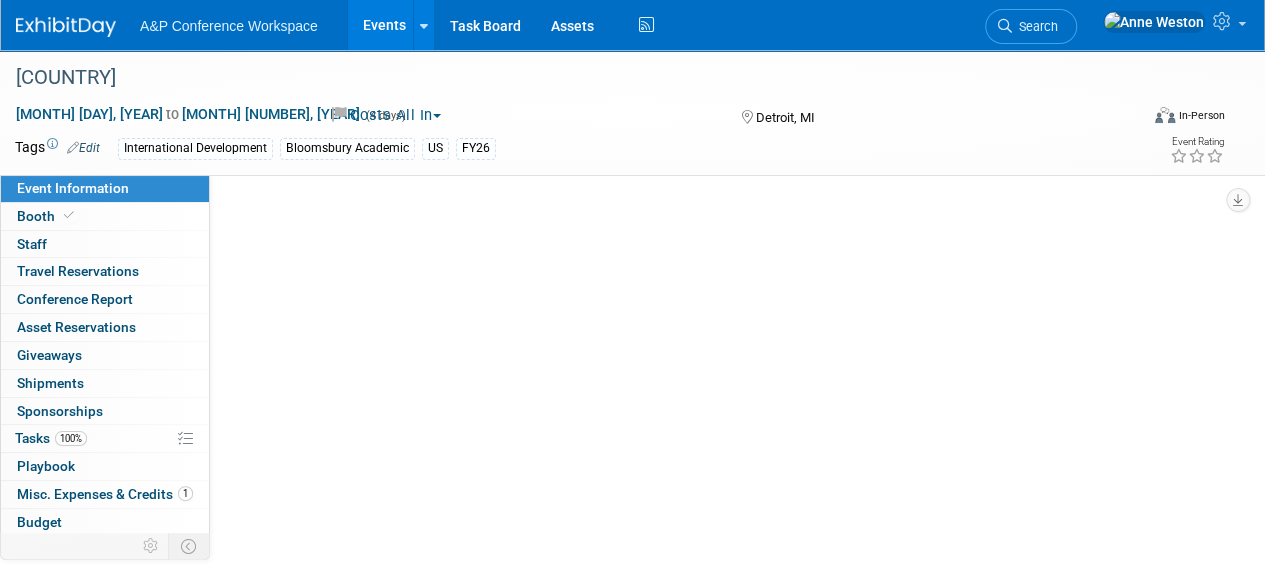 select on "Annual" 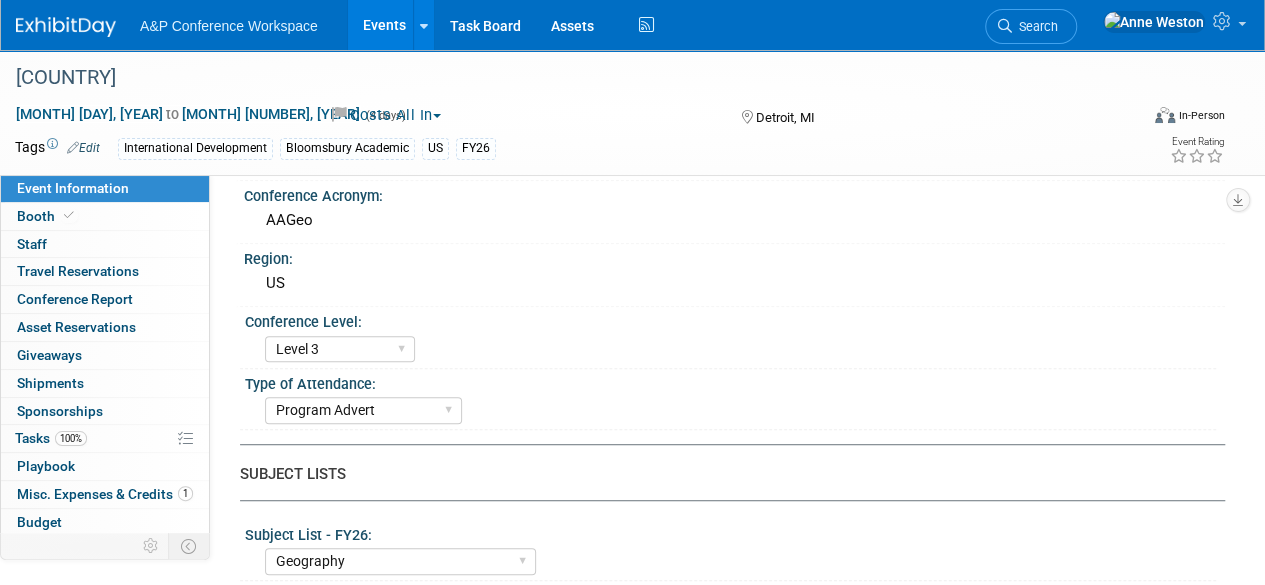 scroll, scrollTop: 500, scrollLeft: 0, axis: vertical 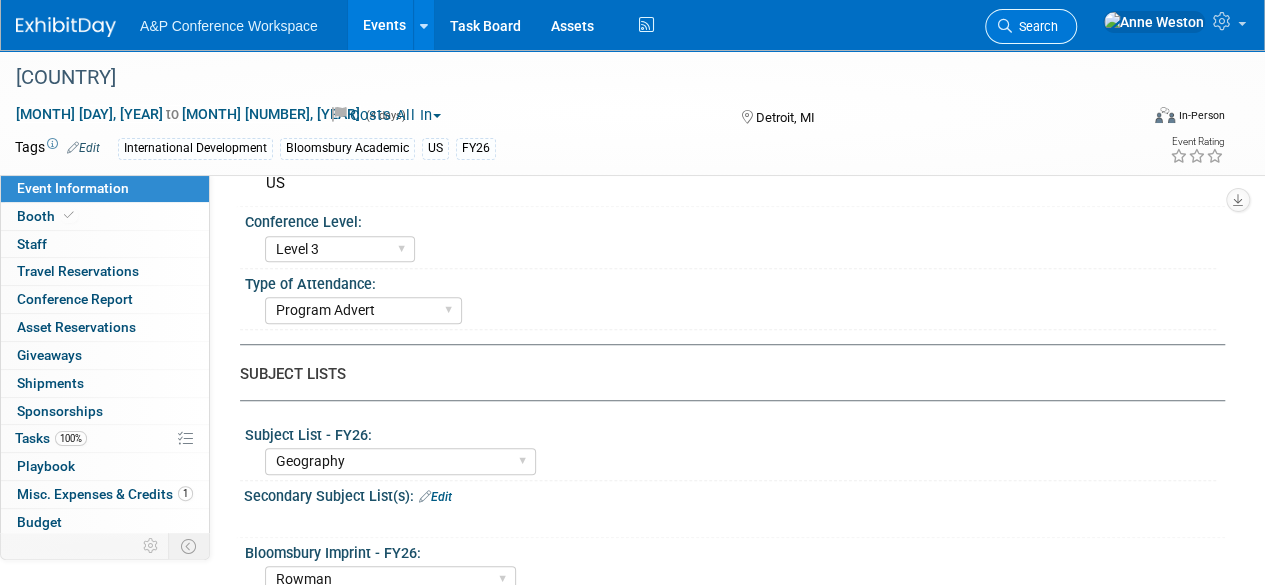 click on "Search" at bounding box center (1035, 26) 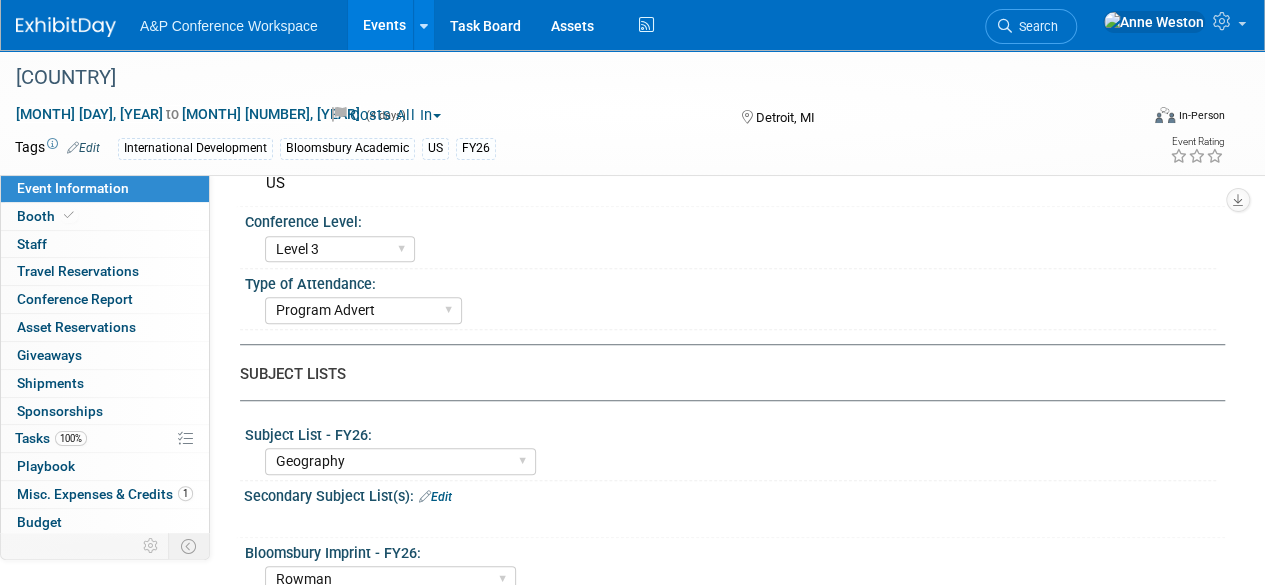 scroll, scrollTop: 0, scrollLeft: 0, axis: both 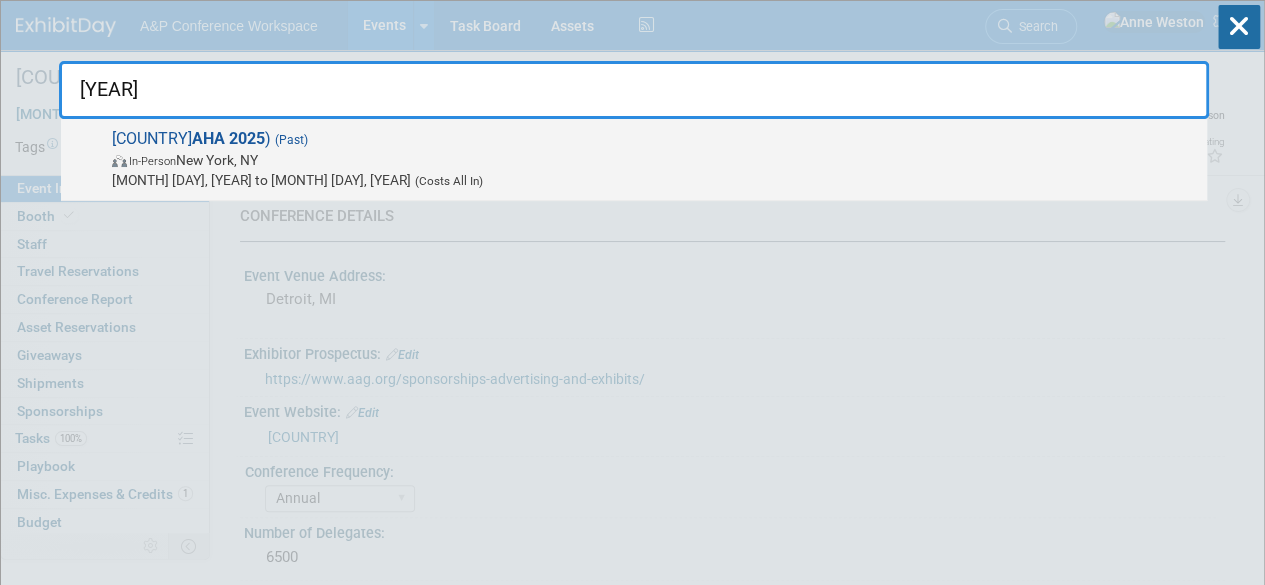 type on "aha 2025" 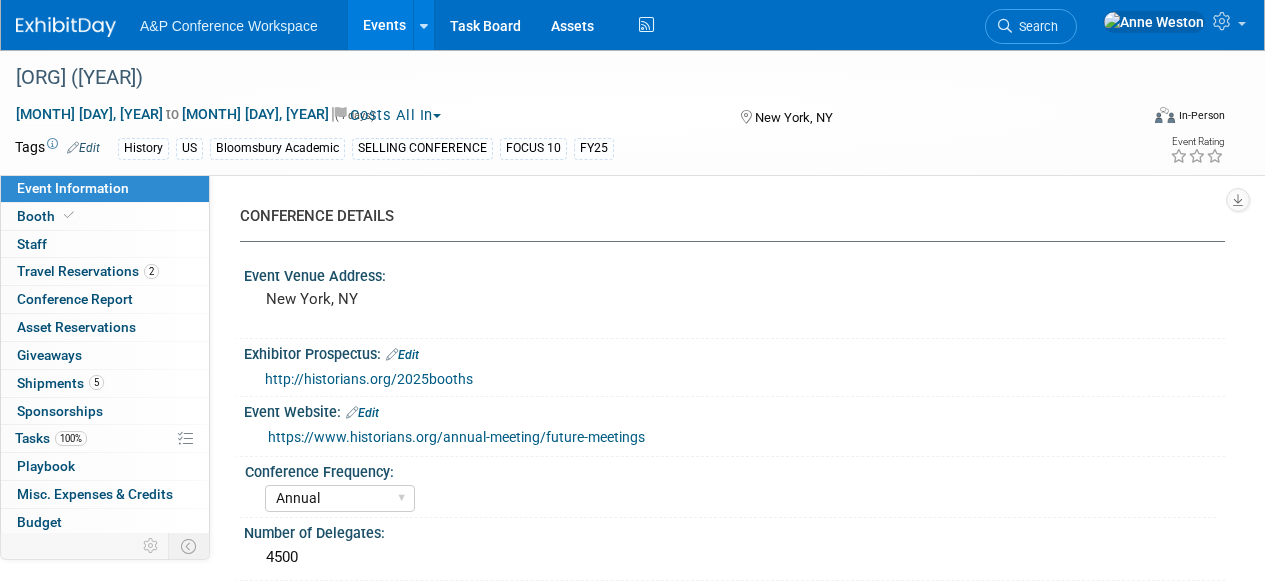 select on "Annual" 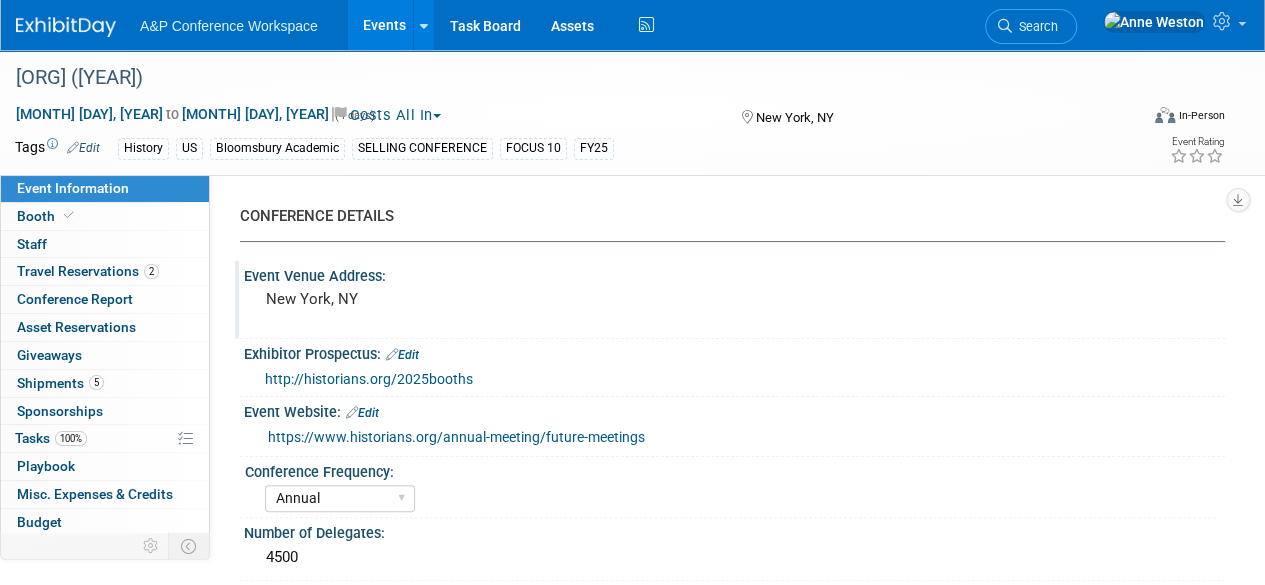 scroll, scrollTop: 0, scrollLeft: 0, axis: both 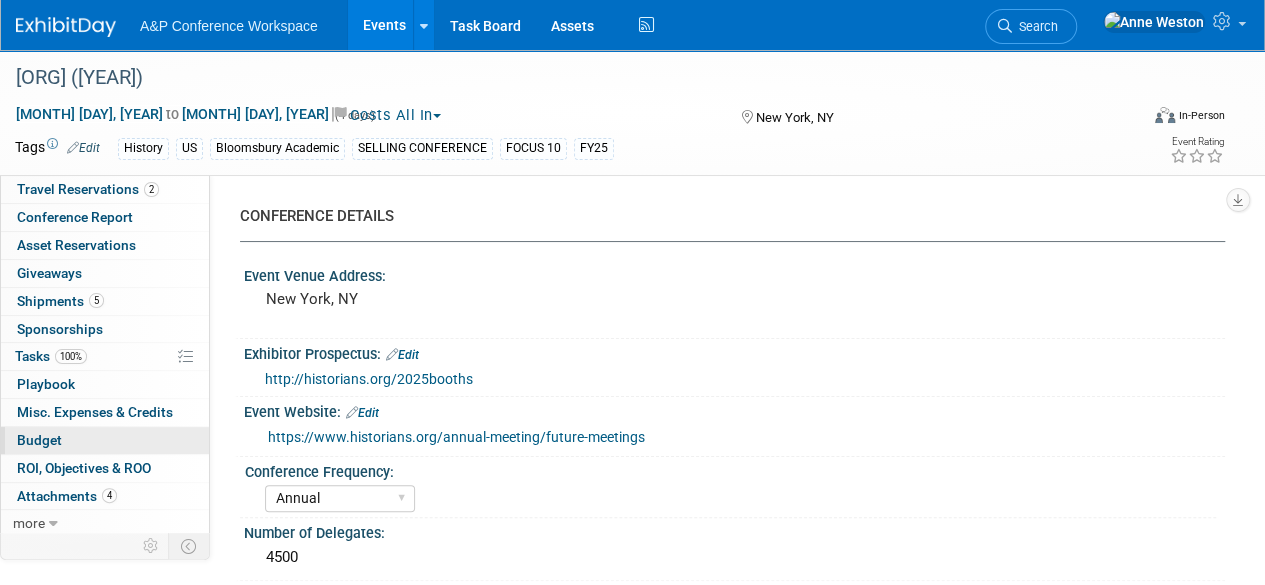 click on "Budget" at bounding box center [39, 440] 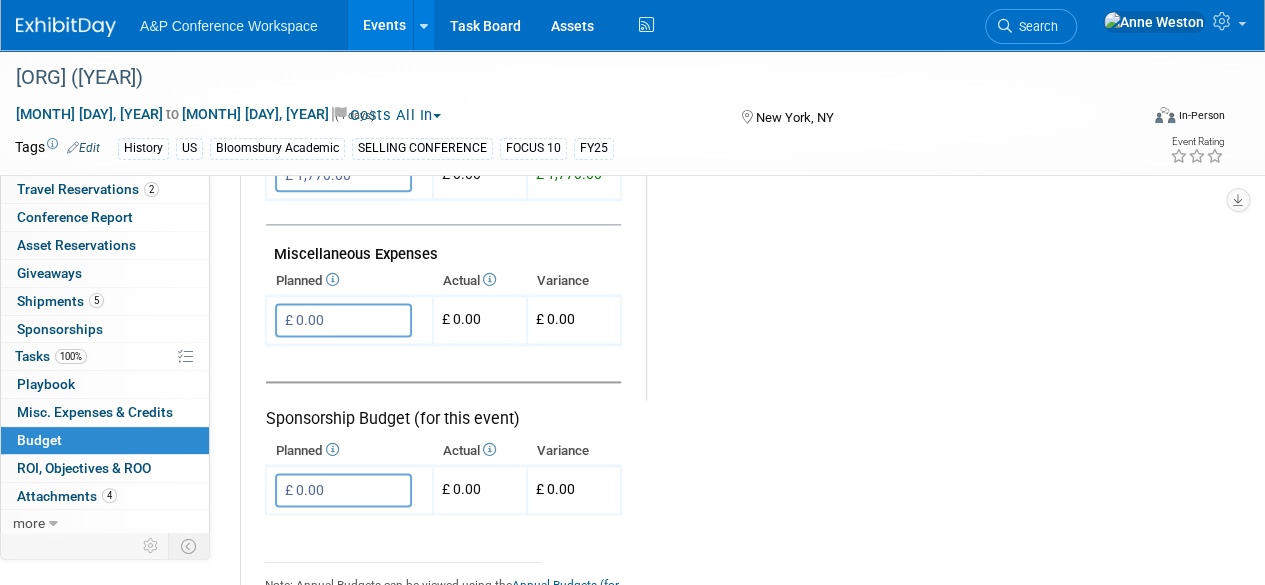 scroll, scrollTop: 1300, scrollLeft: 0, axis: vertical 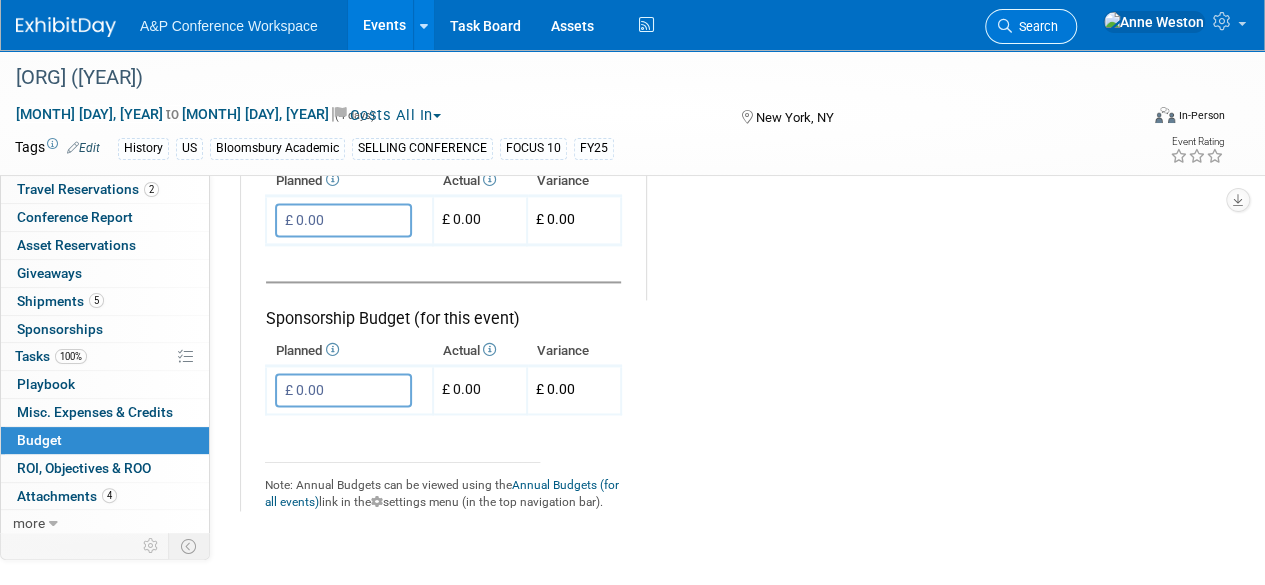 click at bounding box center (1005, 26) 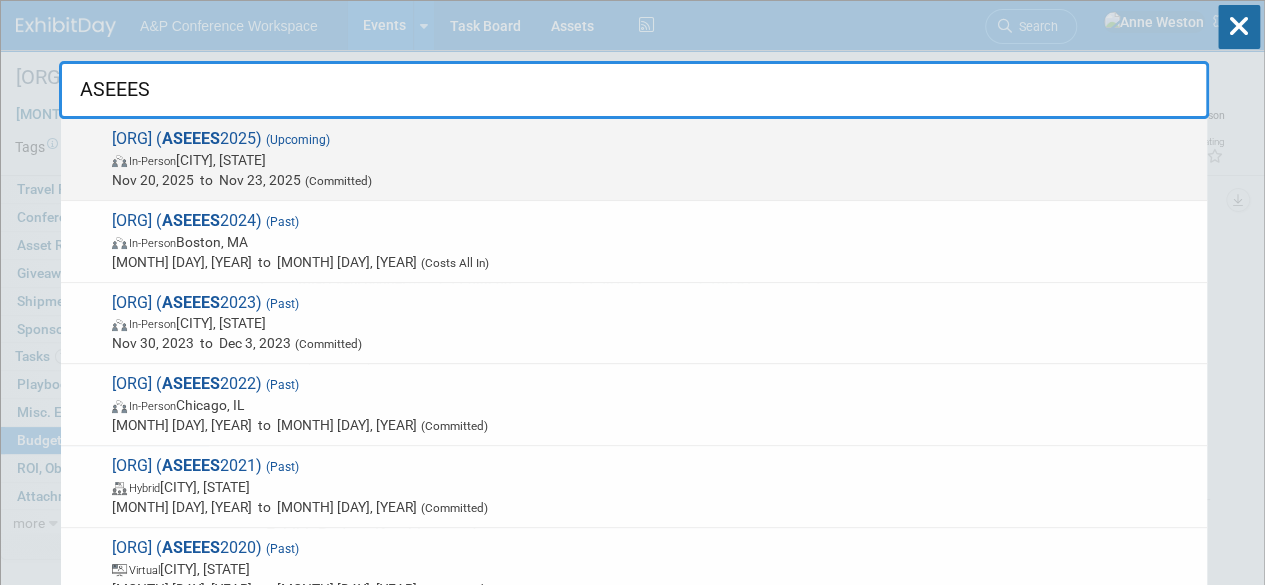 type on "ASEEES" 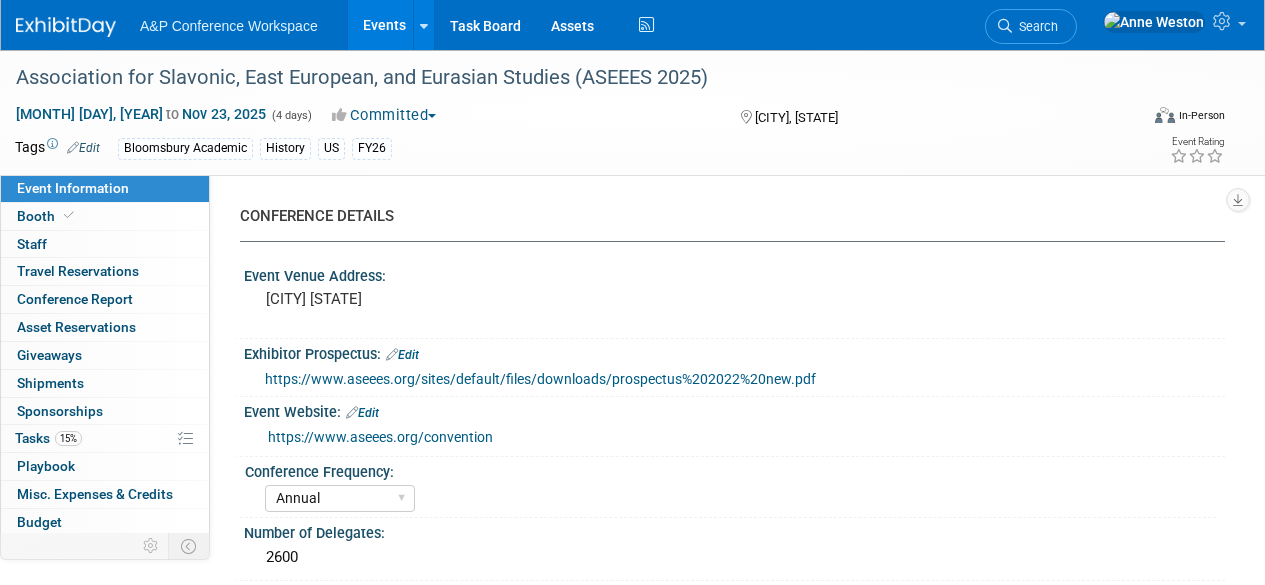 select on "Annual" 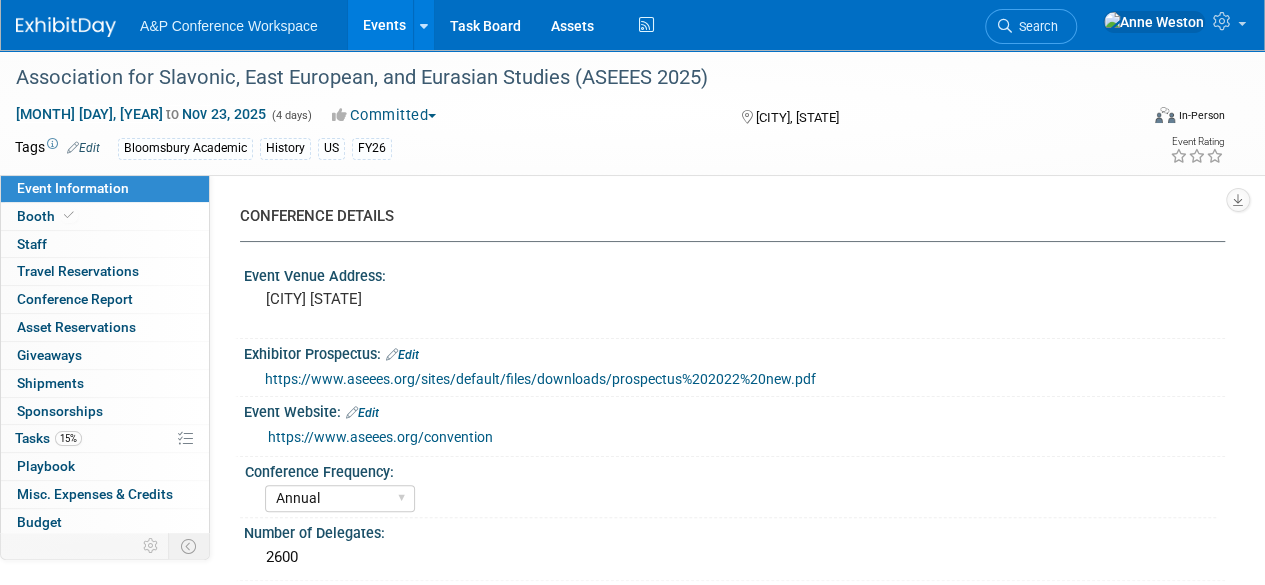 scroll, scrollTop: 0, scrollLeft: 0, axis: both 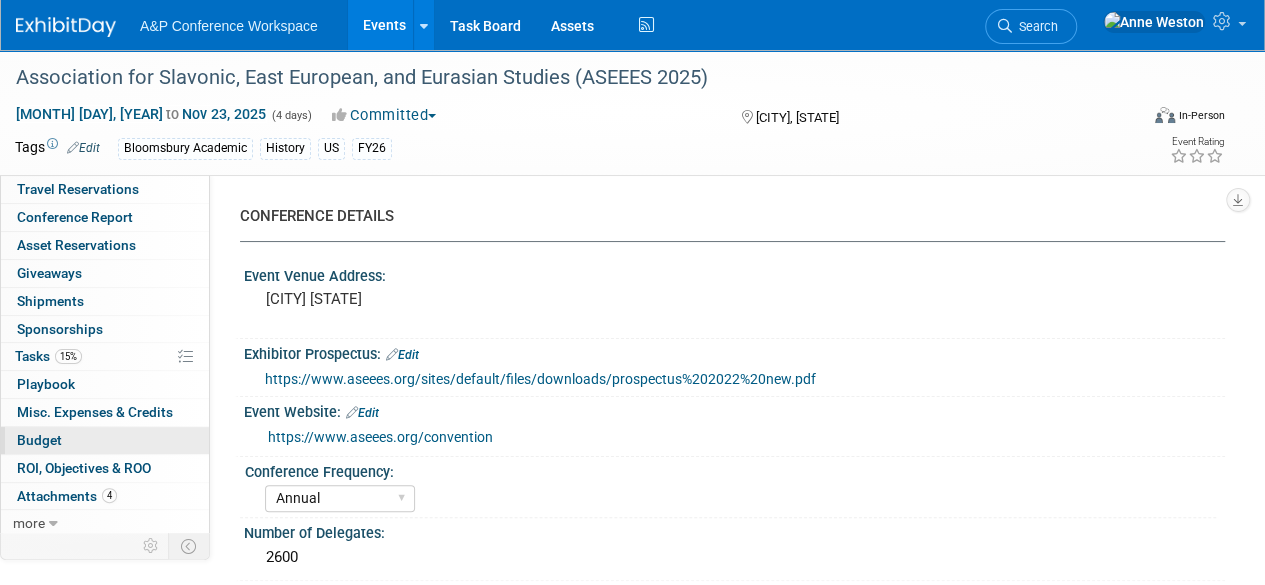 click on "Budget" at bounding box center [39, 440] 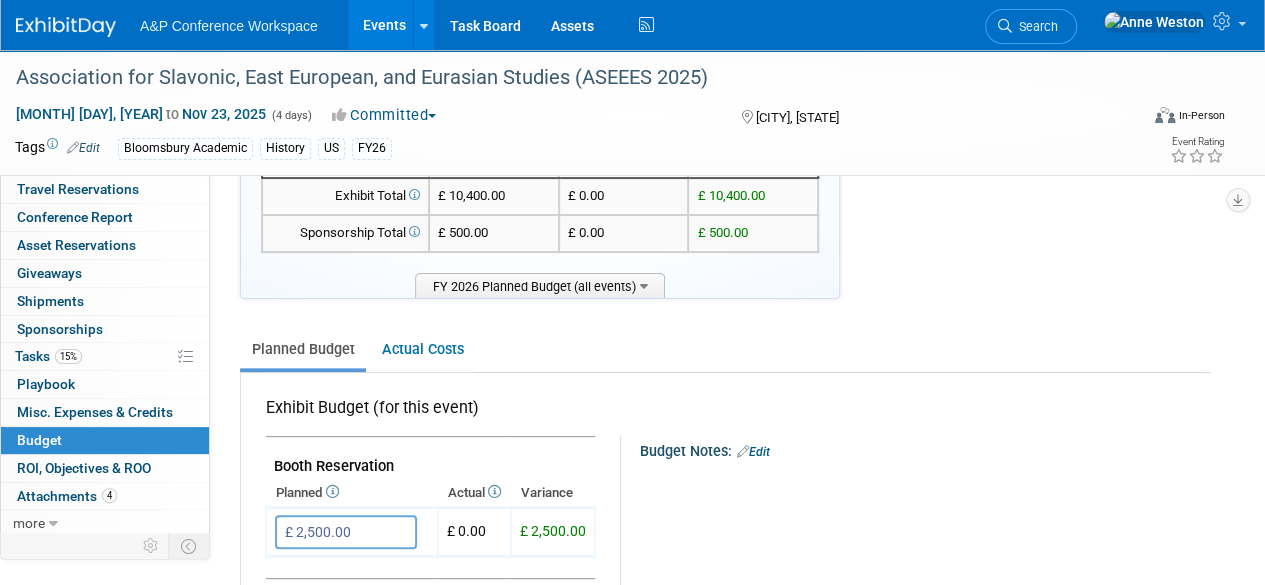 scroll, scrollTop: 0, scrollLeft: 0, axis: both 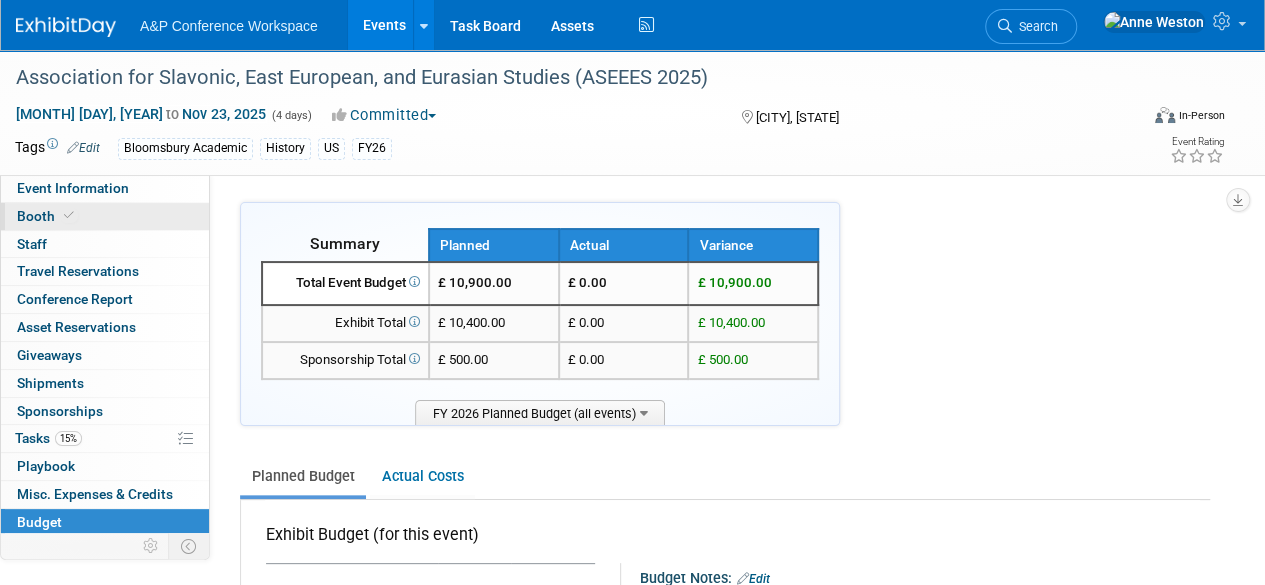 click on "Booth" at bounding box center (105, 216) 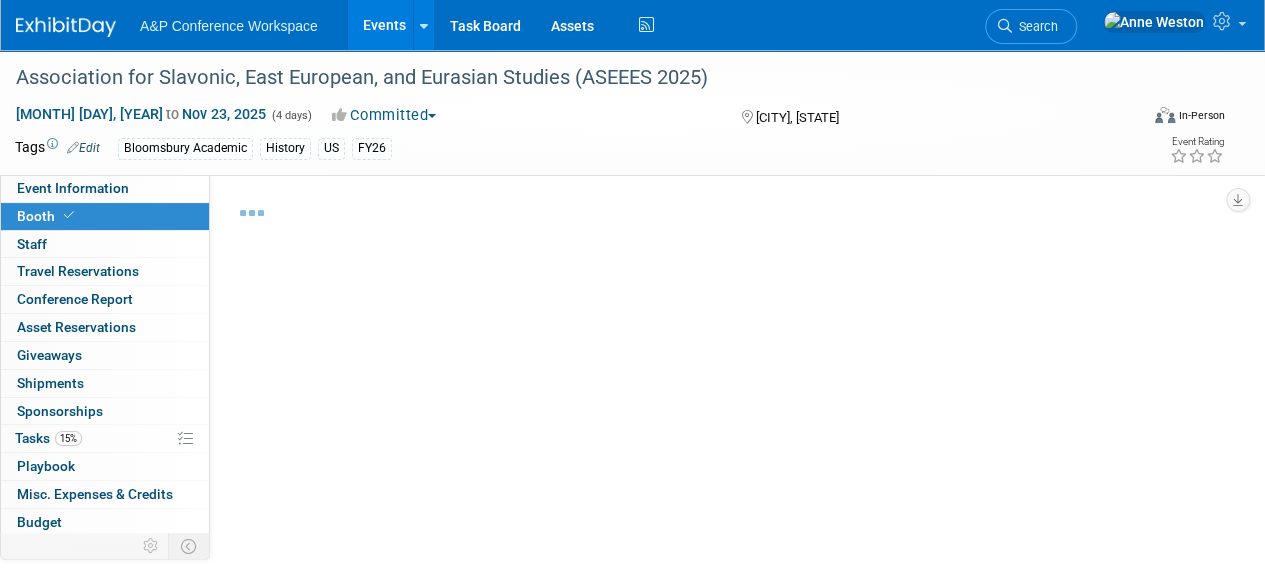select on "CUAP" 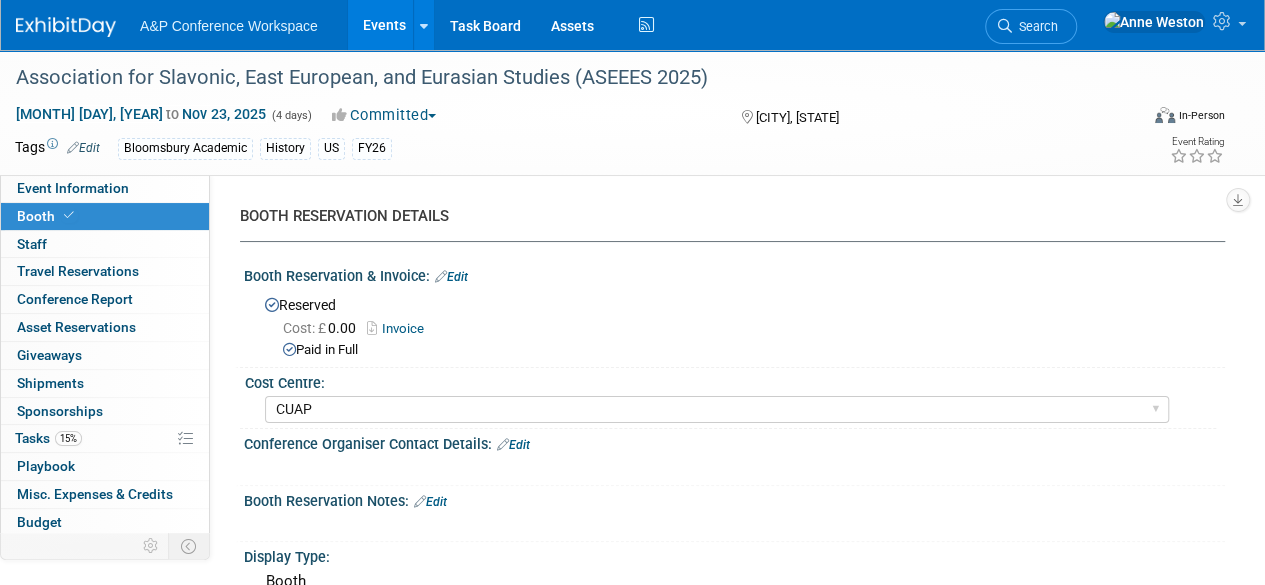 click on "Invoice" at bounding box center [400, 328] 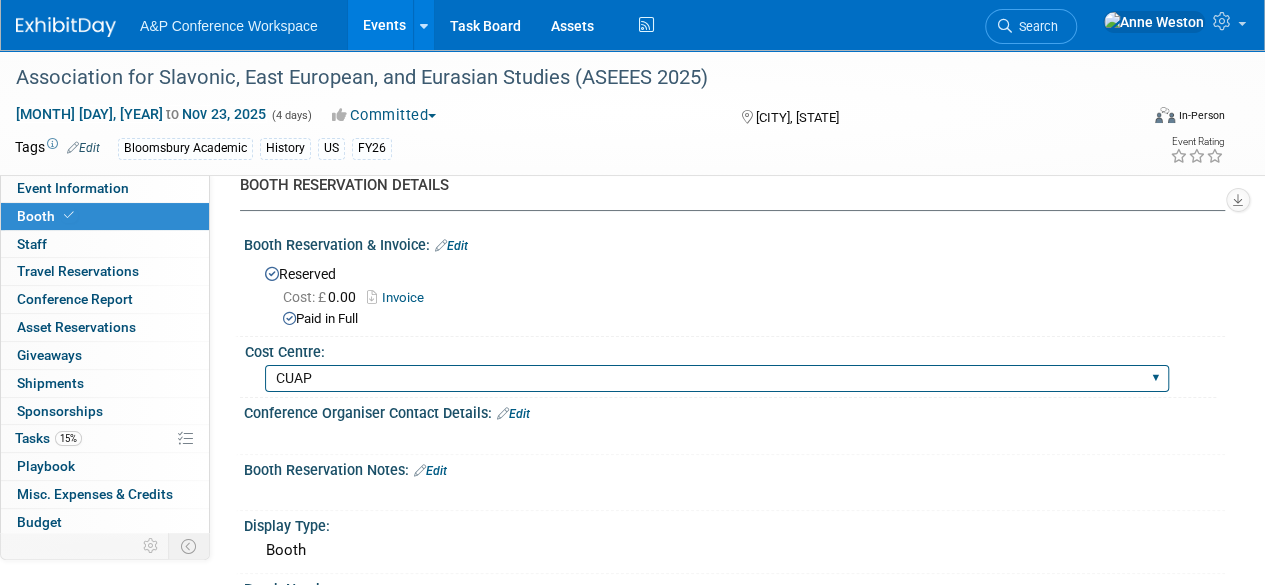 scroll, scrollTop: 0, scrollLeft: 0, axis: both 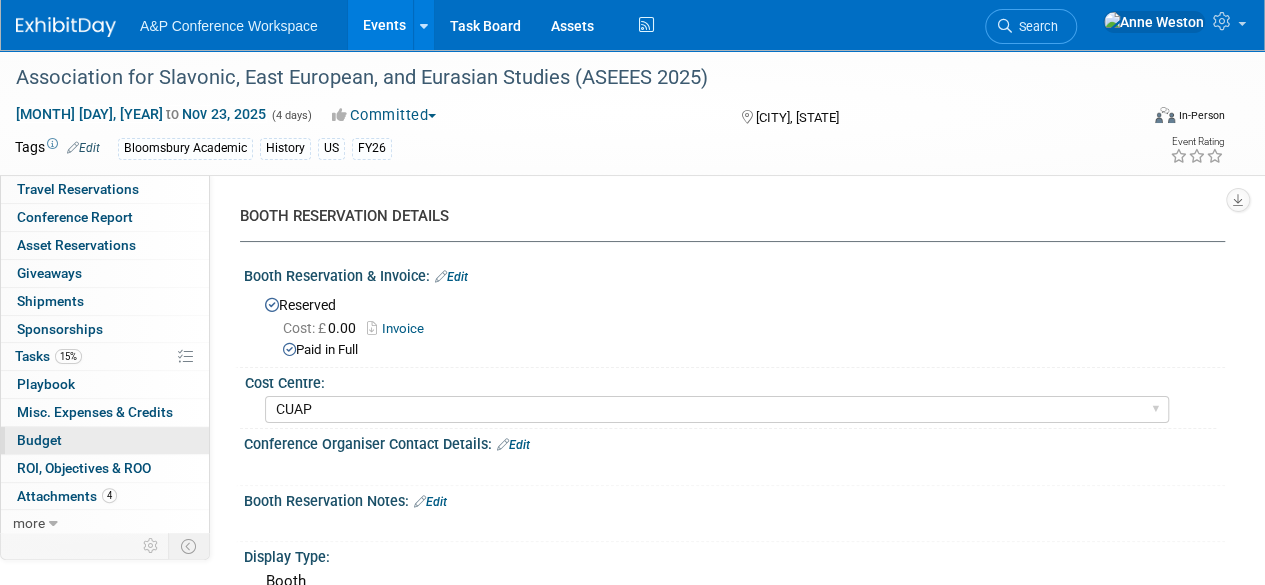 click on "Budget" at bounding box center [39, 440] 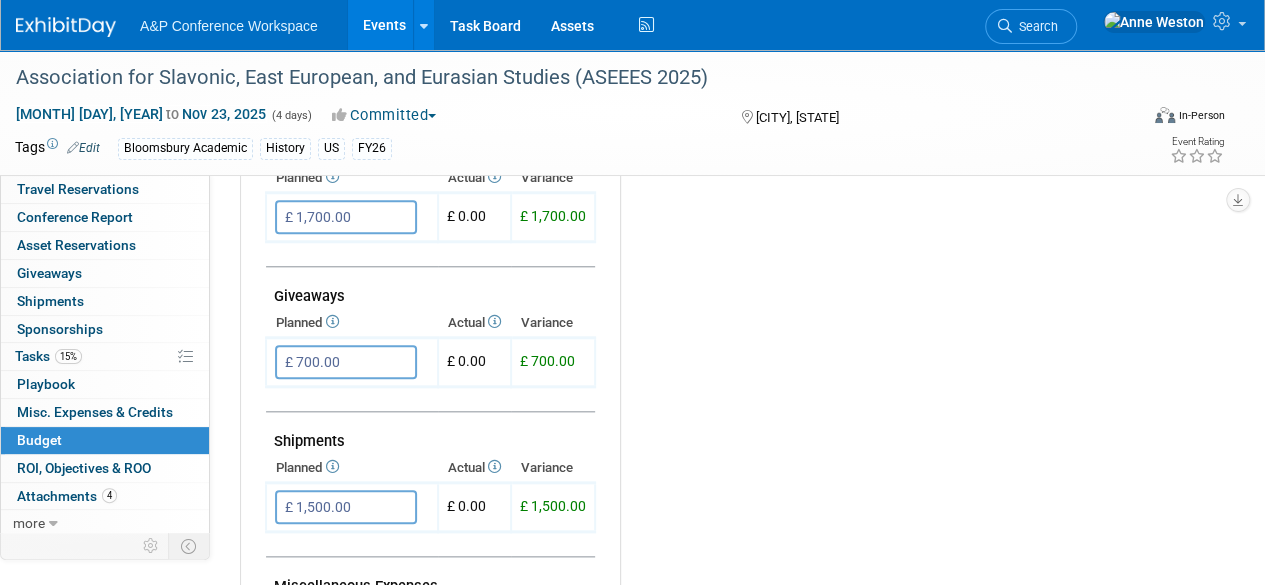 scroll, scrollTop: 900, scrollLeft: 0, axis: vertical 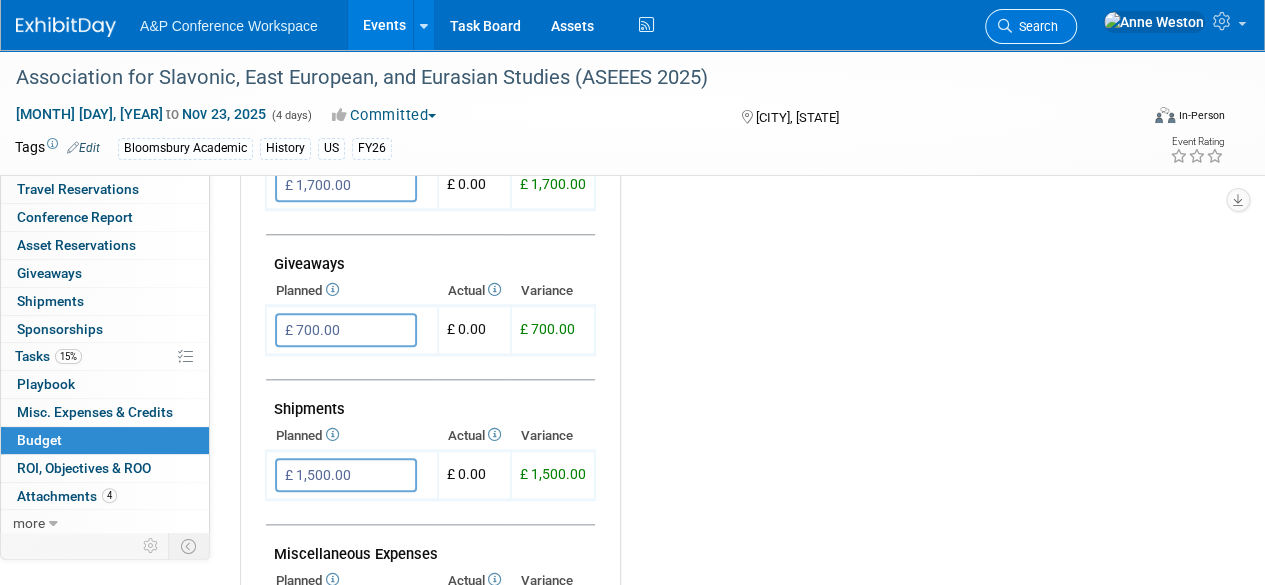 click on "Search" at bounding box center (1035, 26) 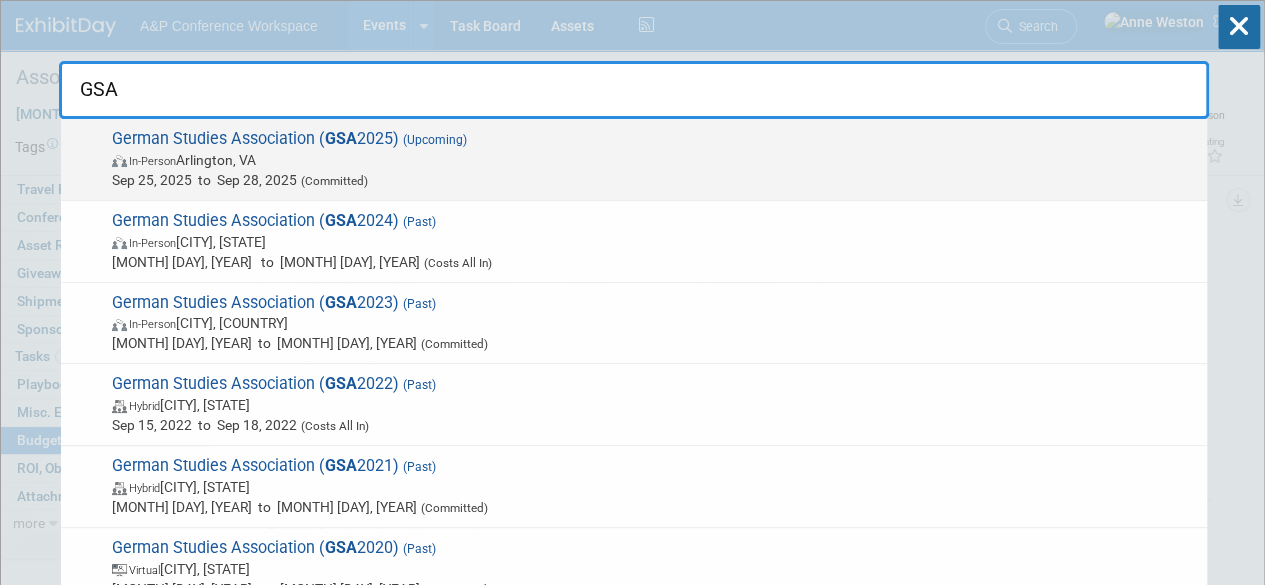 type on "GSA" 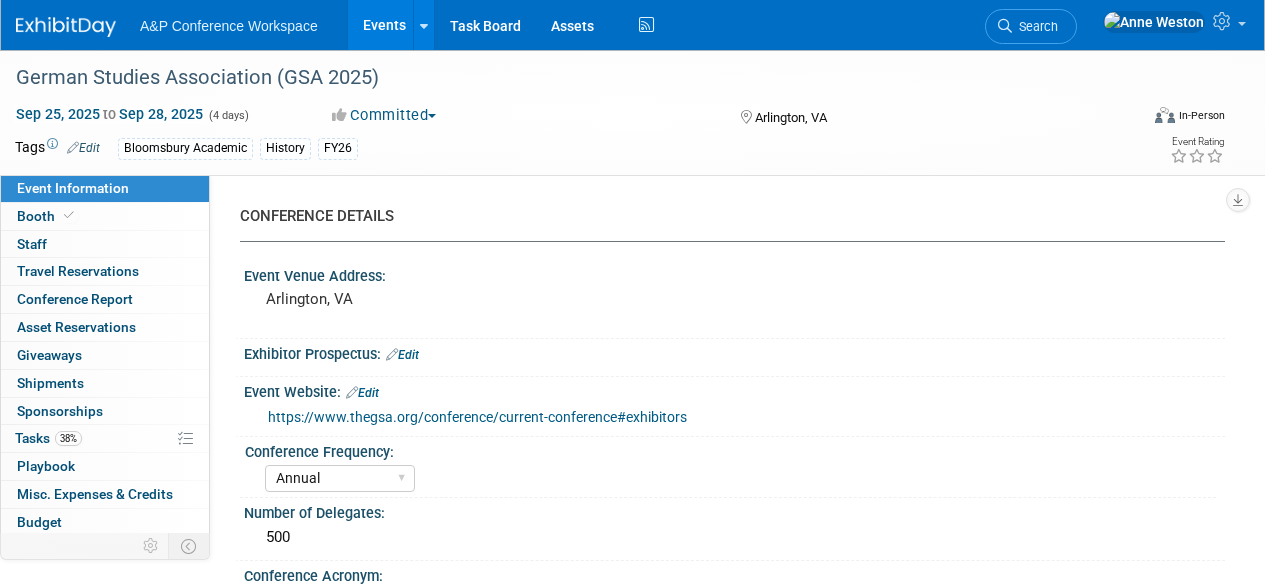 select on "Annual" 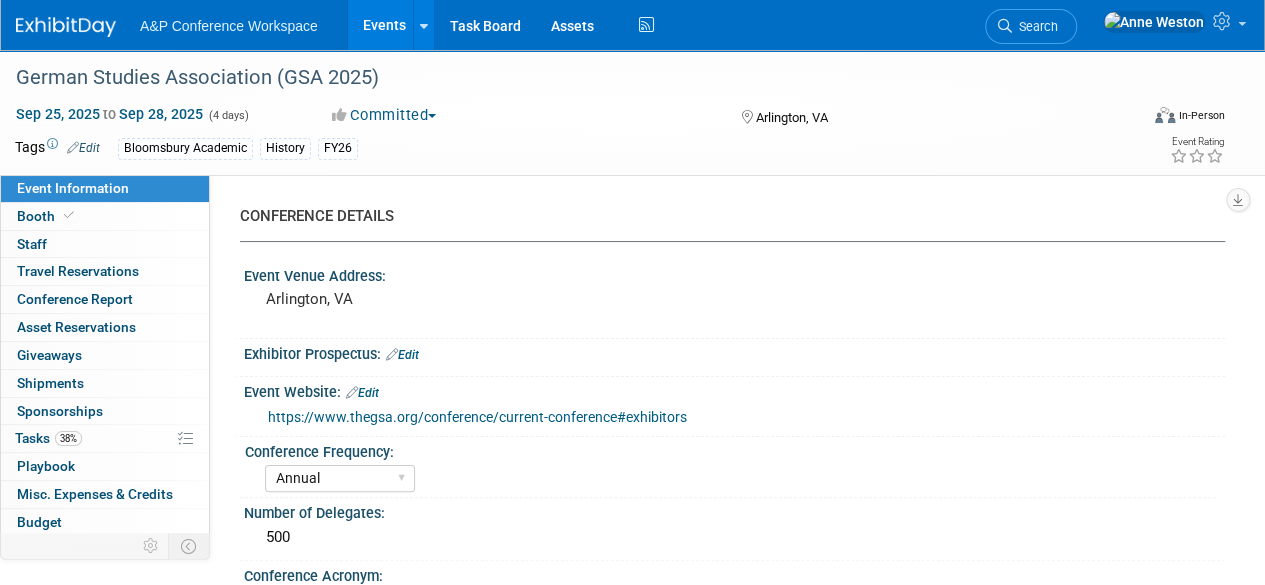 scroll, scrollTop: 0, scrollLeft: 0, axis: both 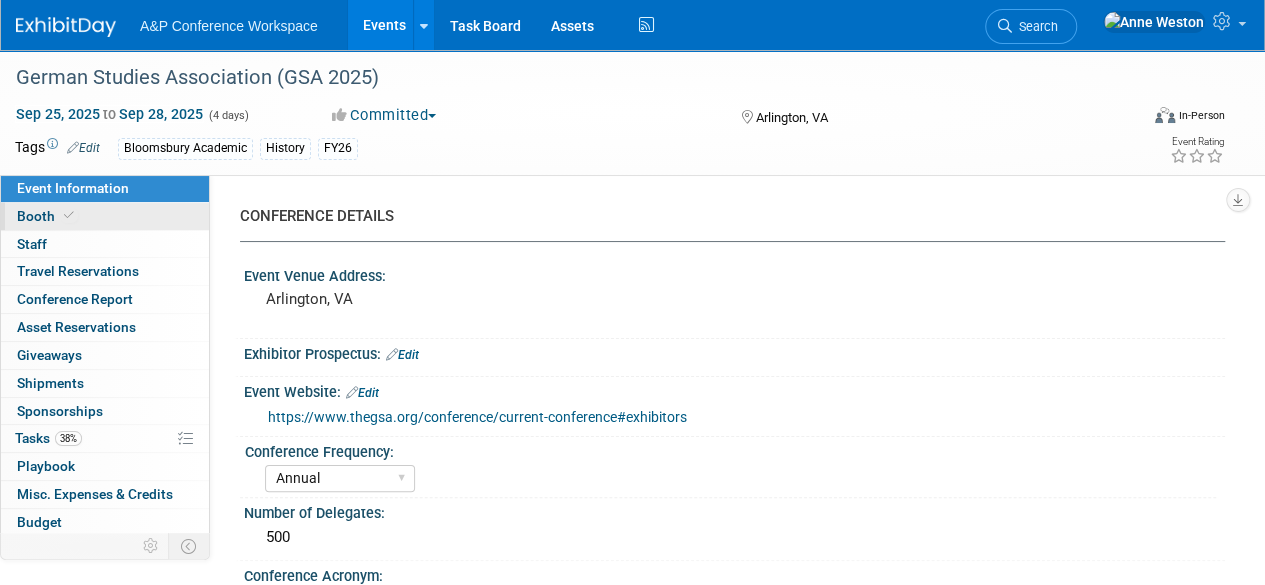 click at bounding box center (69, 215) 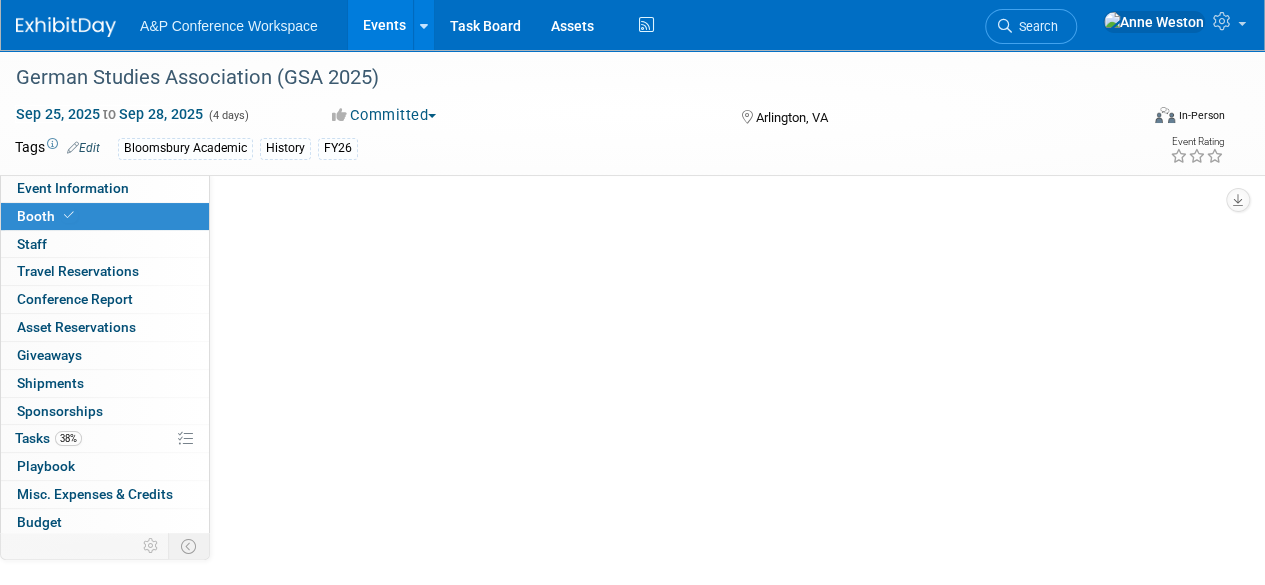 select on "CUAP" 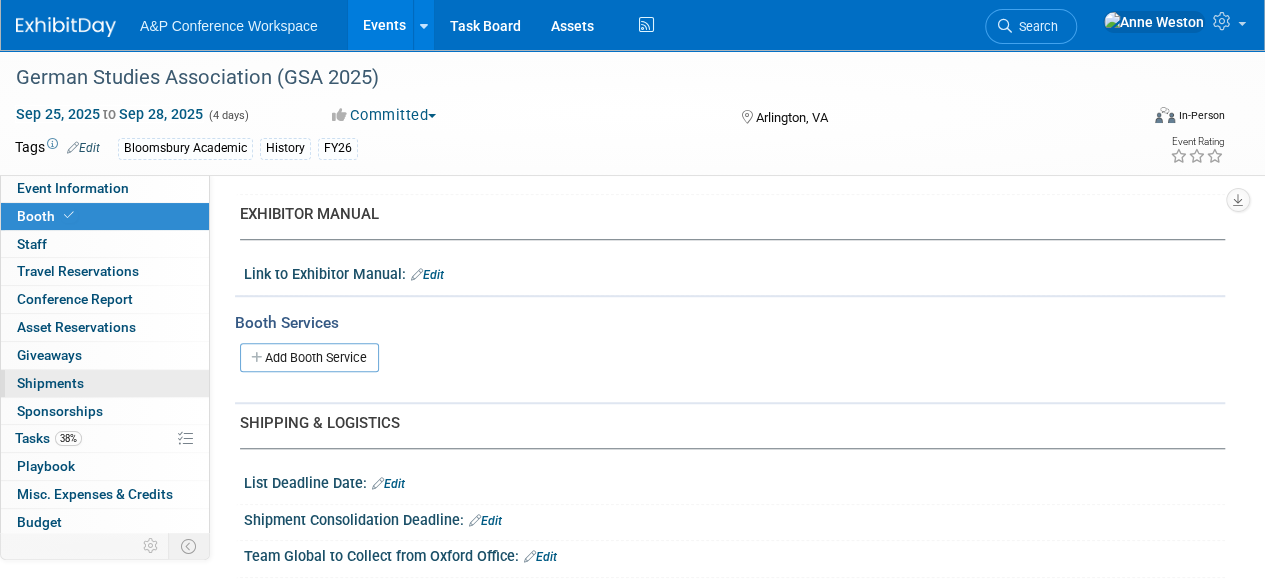 scroll, scrollTop: 600, scrollLeft: 0, axis: vertical 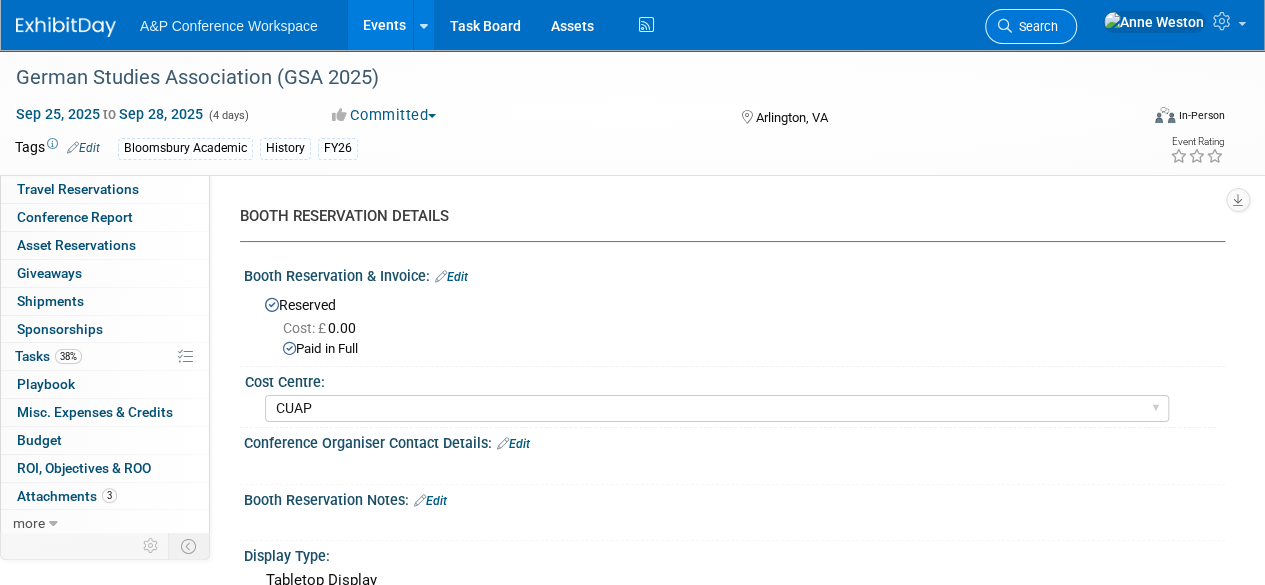 click on "Search" at bounding box center (1031, 26) 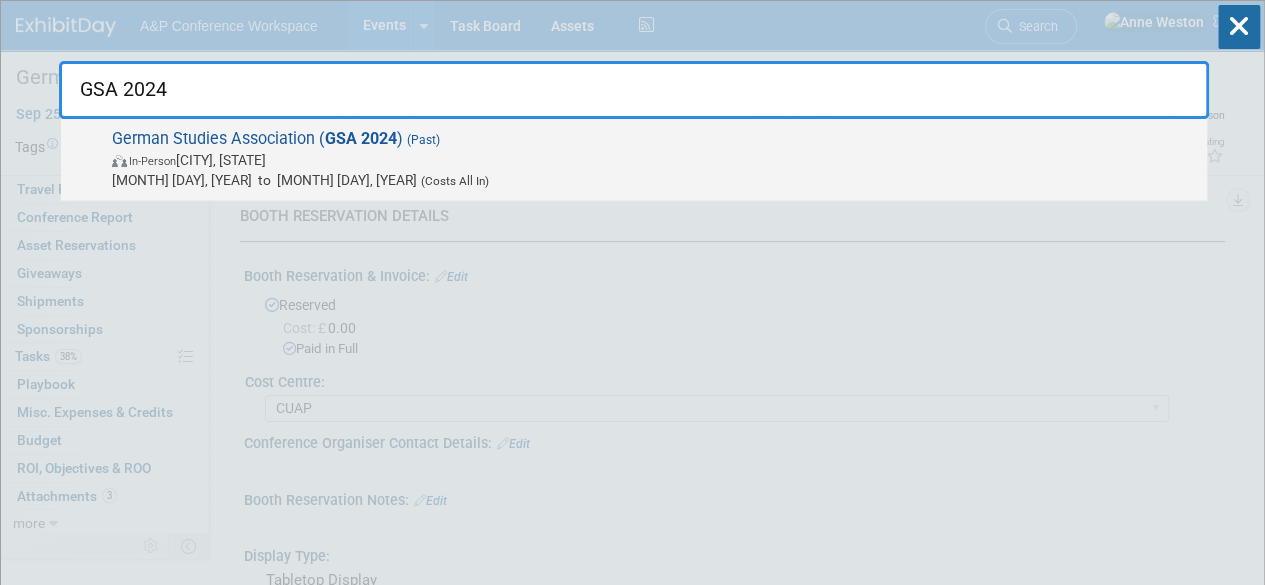 type on "GSA 2024" 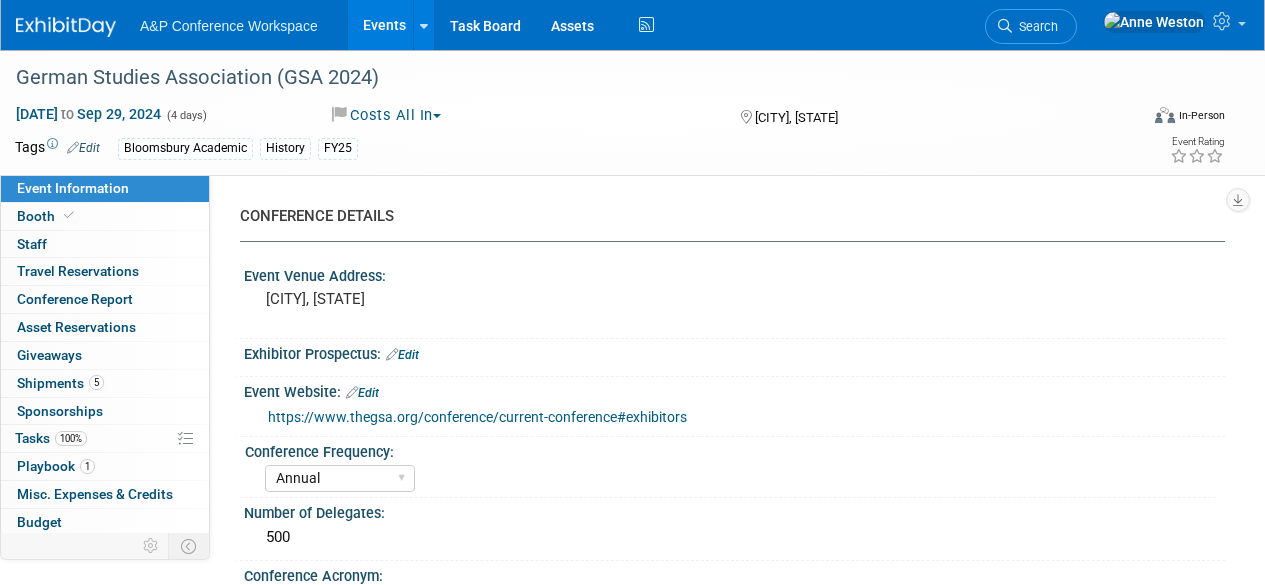 select on "Annual" 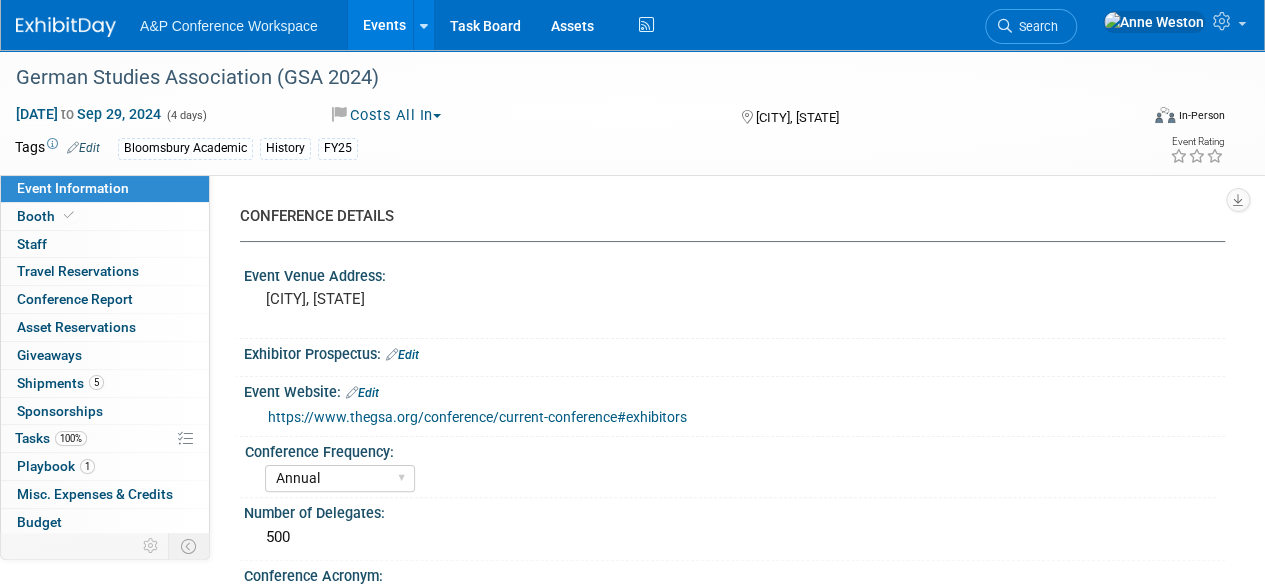 scroll, scrollTop: 0, scrollLeft: 0, axis: both 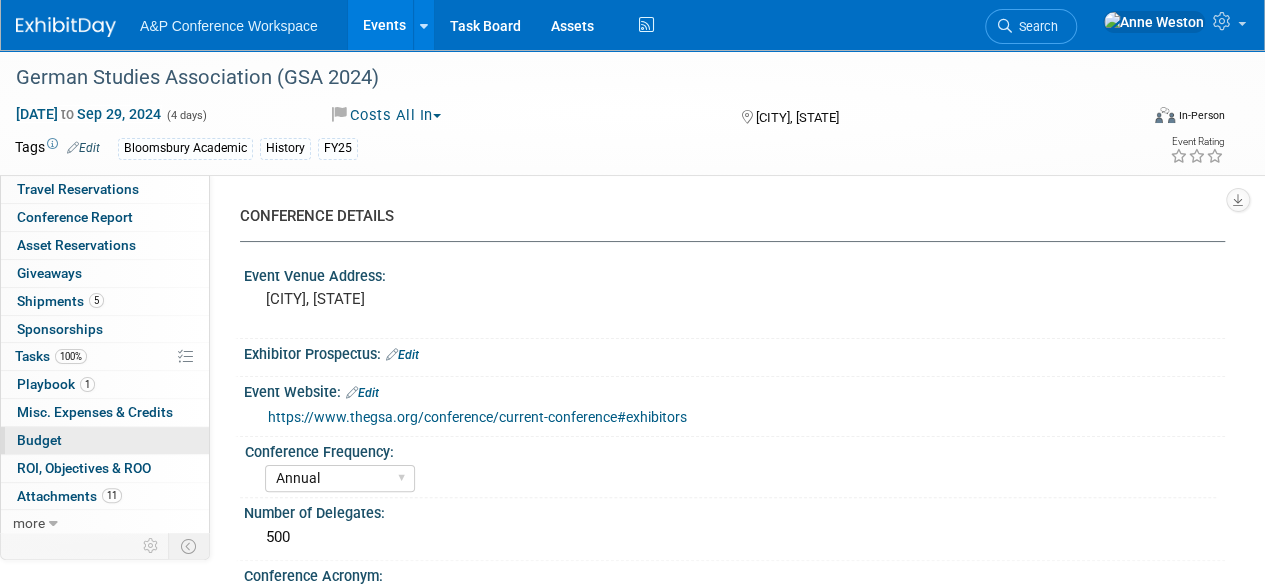 click on "Budget" at bounding box center [105, 440] 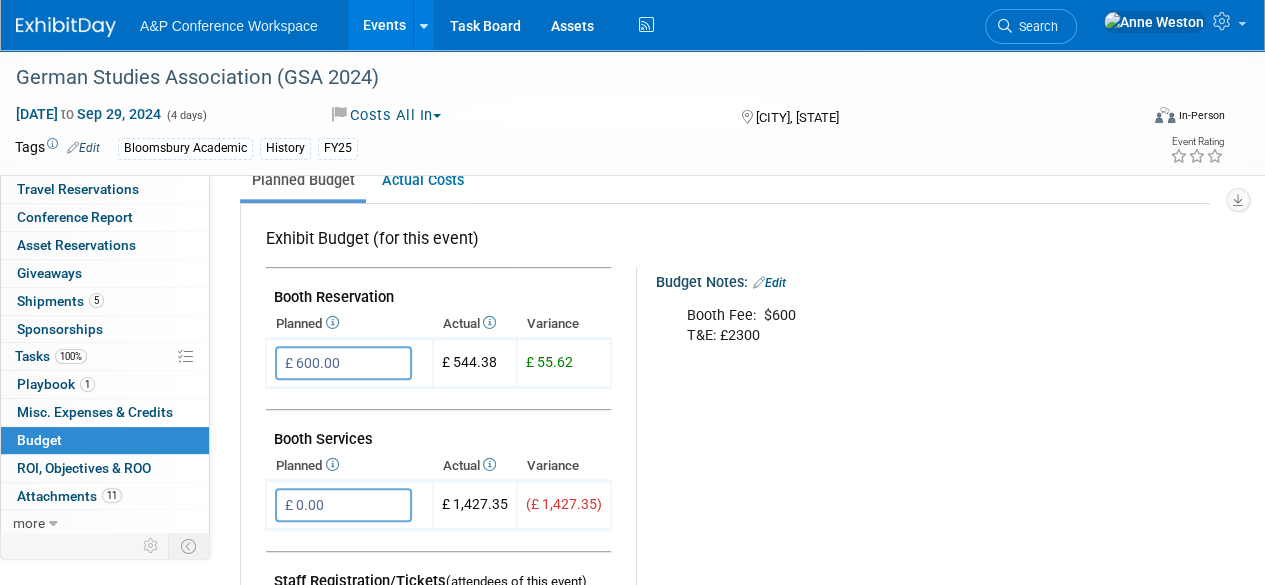 scroll, scrollTop: 300, scrollLeft: 0, axis: vertical 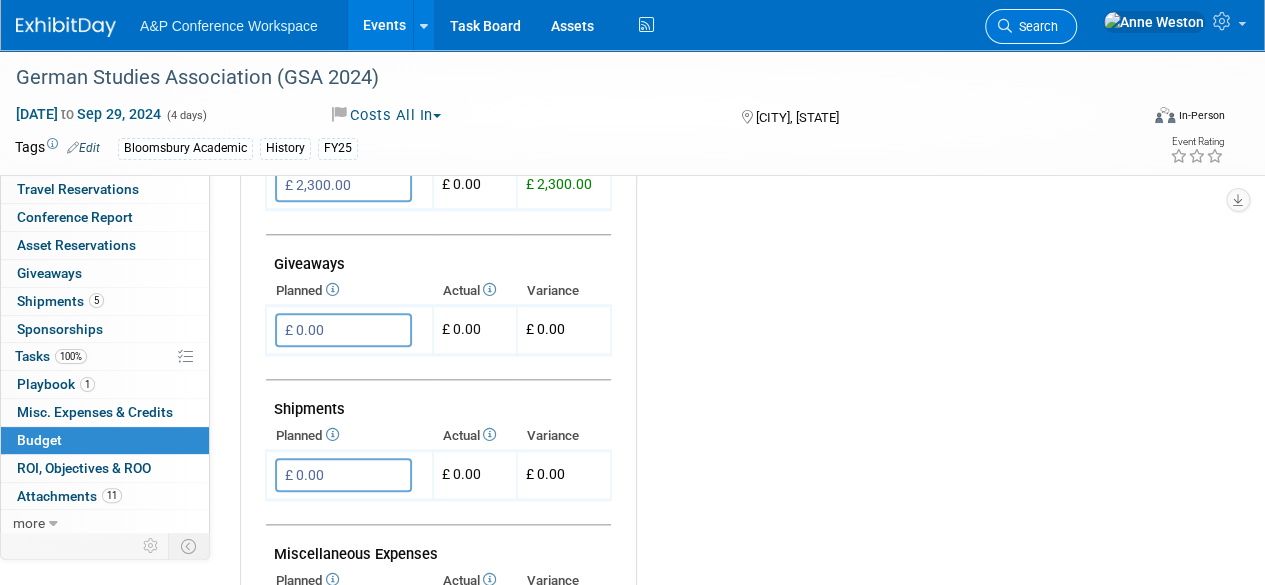 click on "Search" at bounding box center [1035, 26] 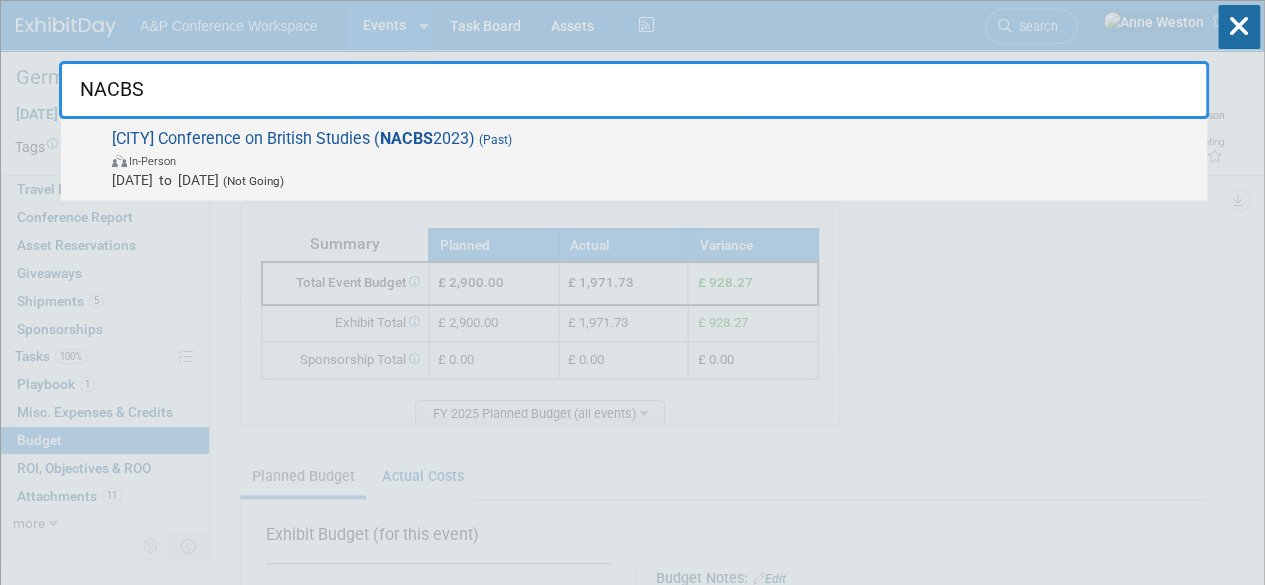 type on "NACBS" 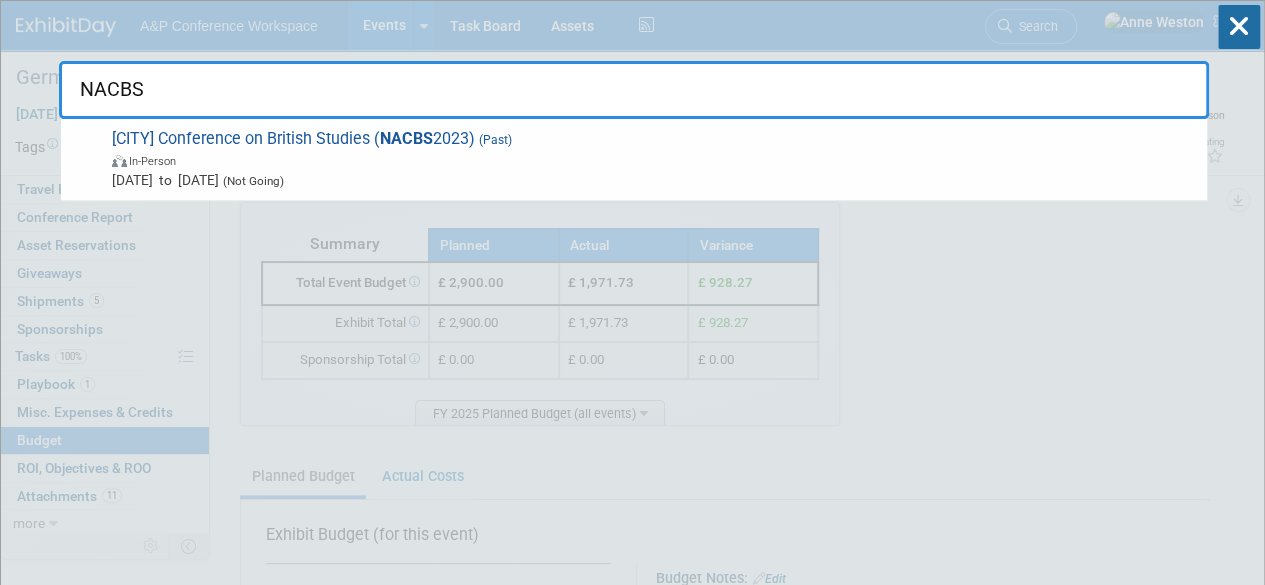 click on "North American Conference on British Studies ( NACBS  2023)  (Past)  In-Person      Nov 1, 2023  to  Nov 1, 2023  (Not Going)" at bounding box center (651, 159) 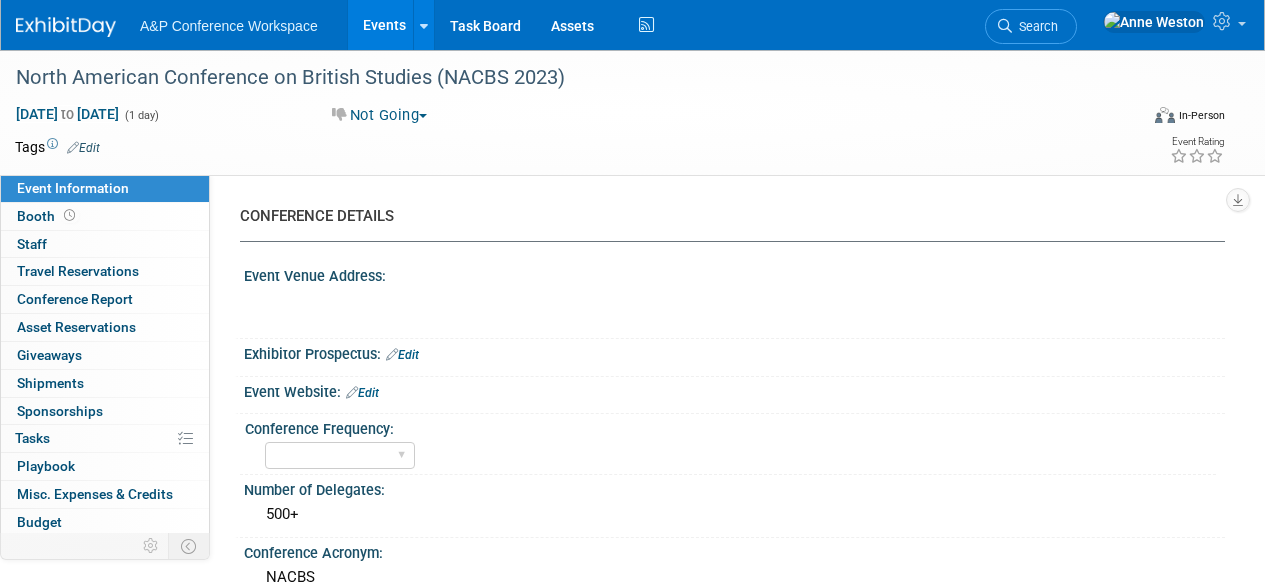 select on "In-Person Booth" 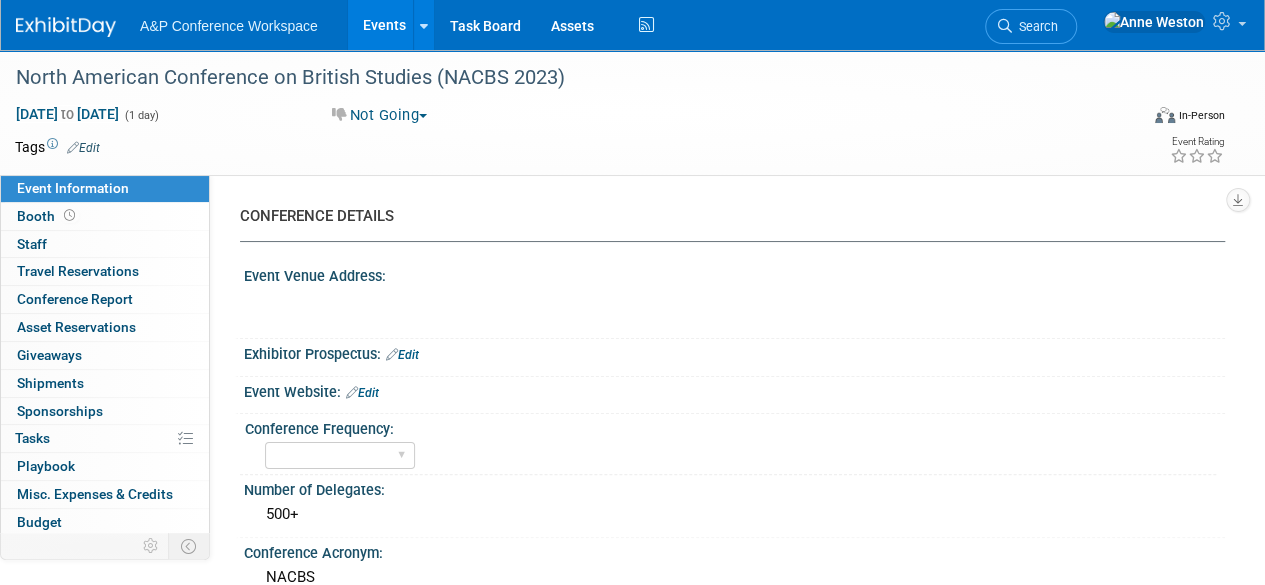 scroll, scrollTop: 0, scrollLeft: 0, axis: both 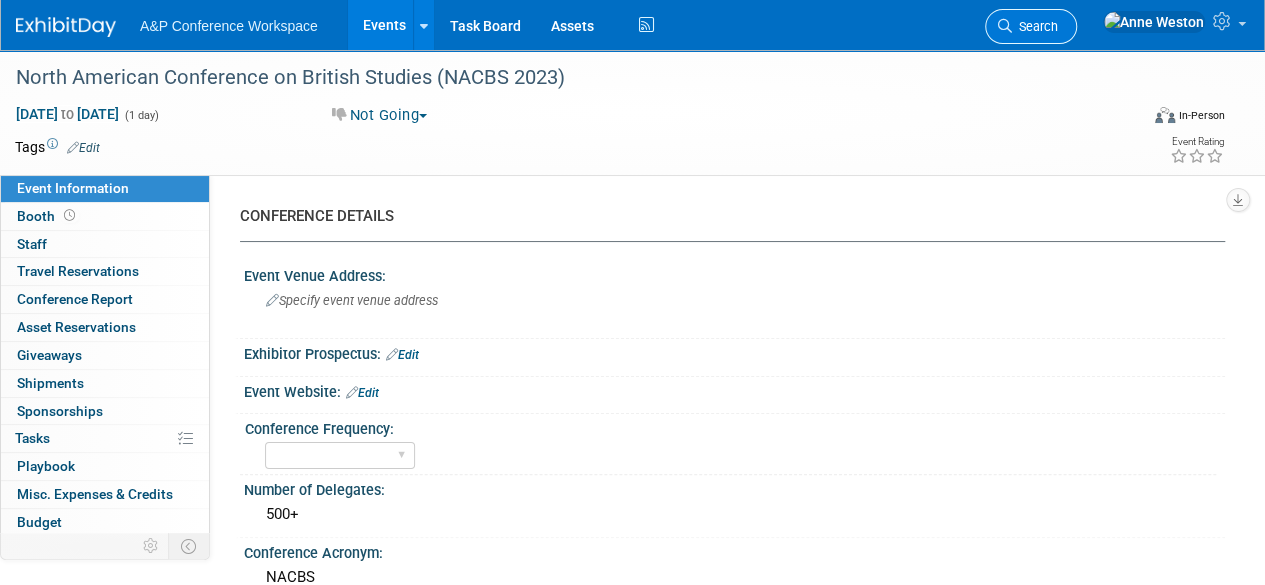 click on "Search" at bounding box center [1035, 26] 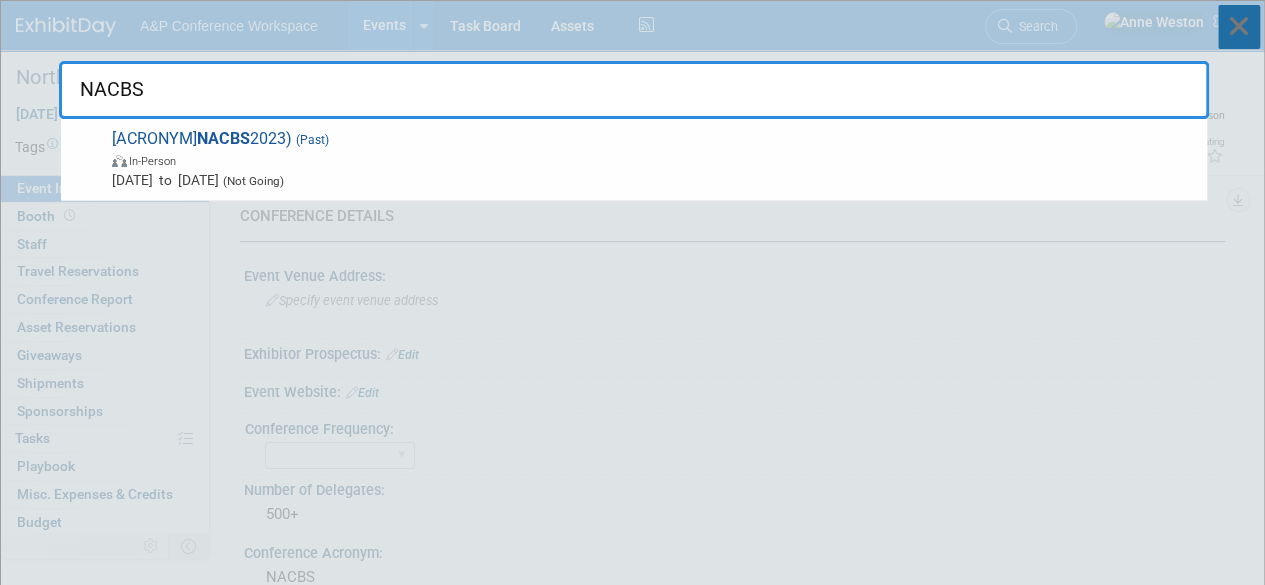 type on "NACBS" 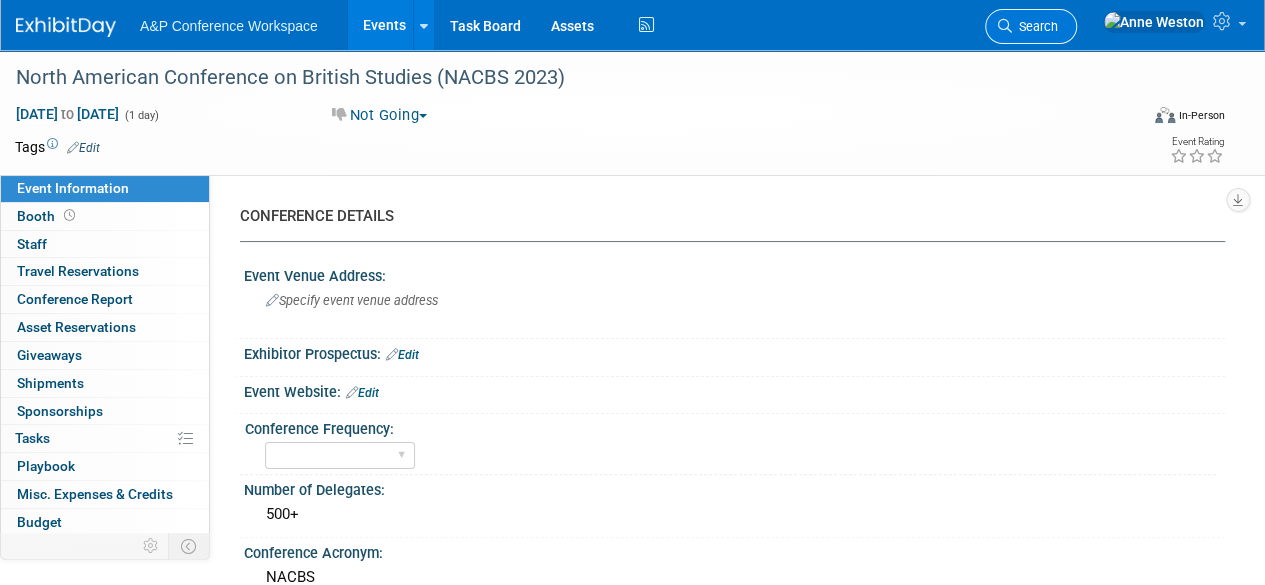 click on "Search" at bounding box center (1035, 26) 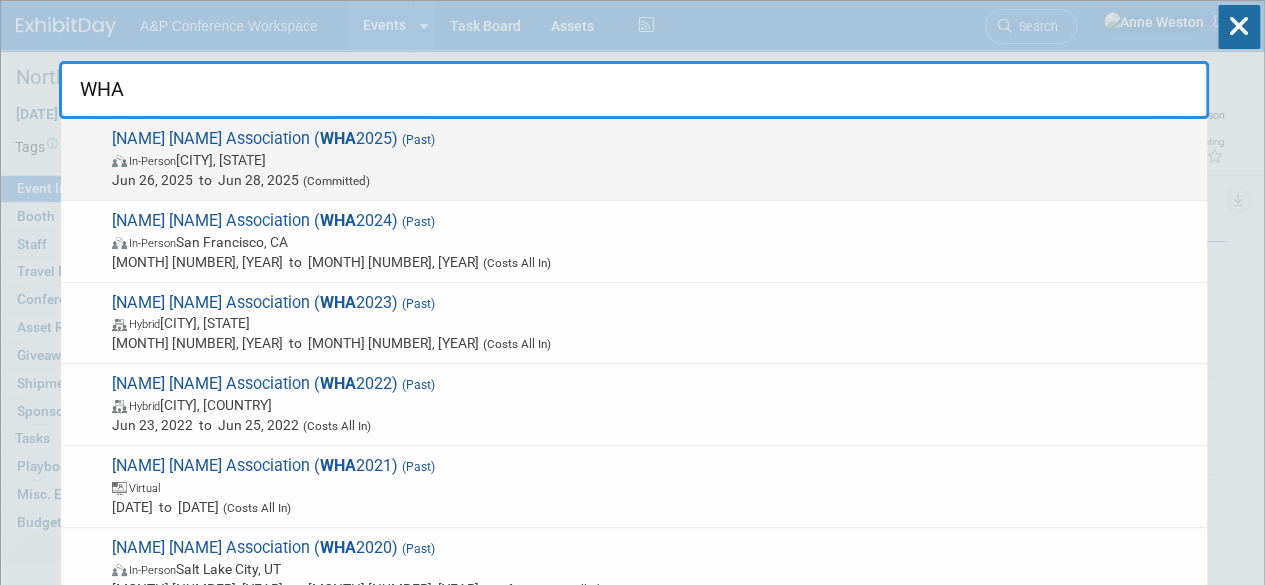 type on "WHA" 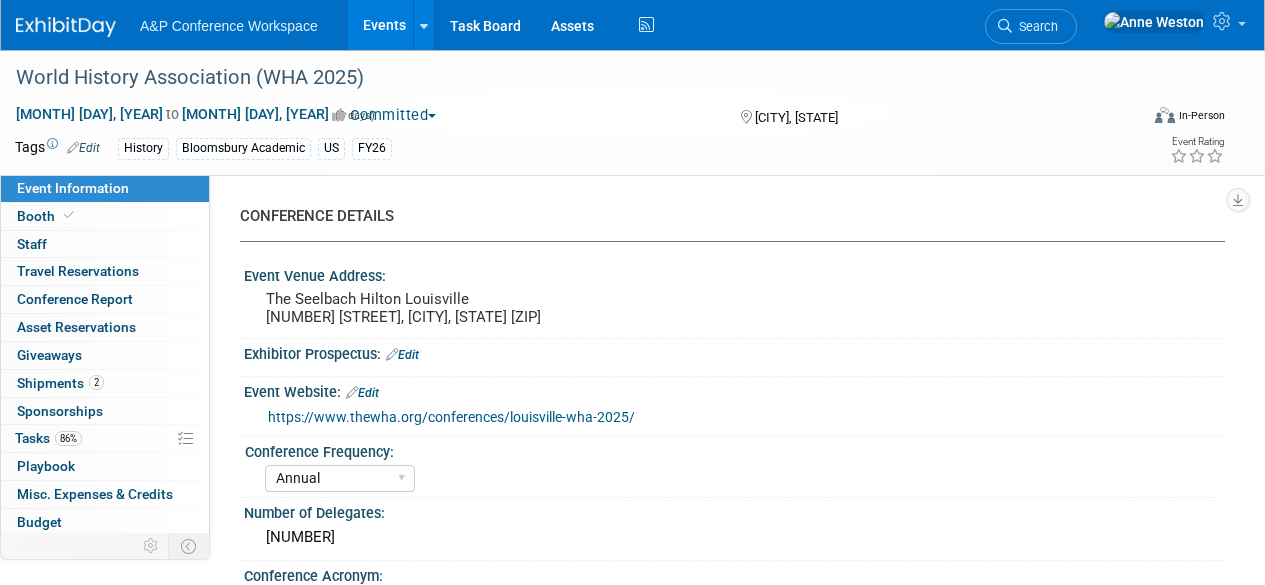 select on "Annual" 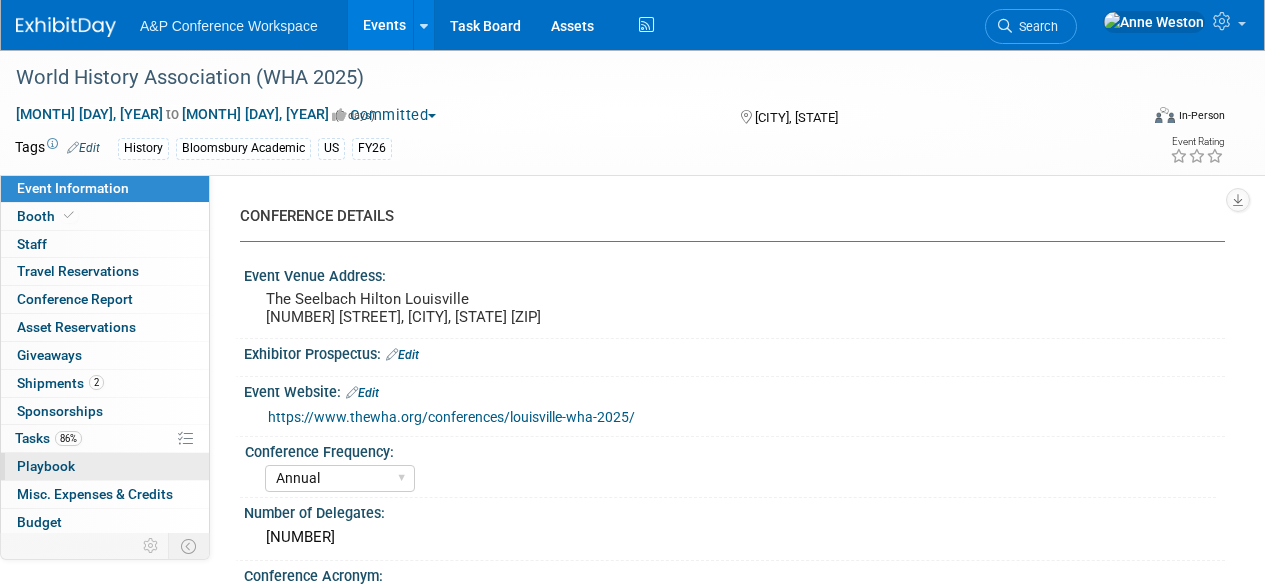 scroll, scrollTop: 0, scrollLeft: 0, axis: both 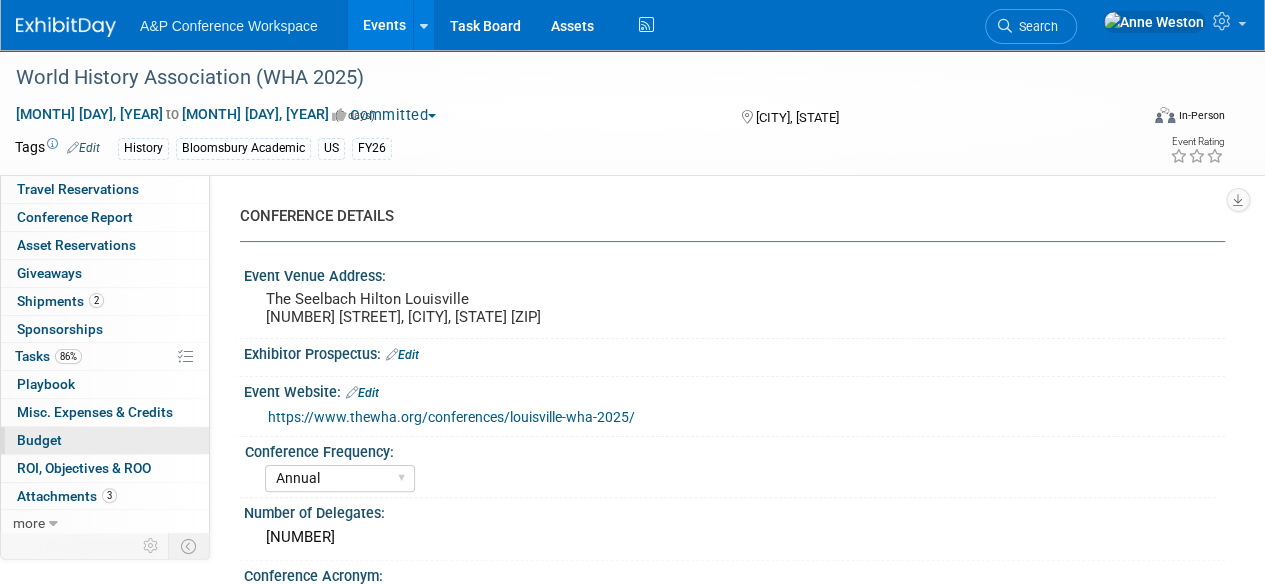 click on "Budget" at bounding box center (39, 440) 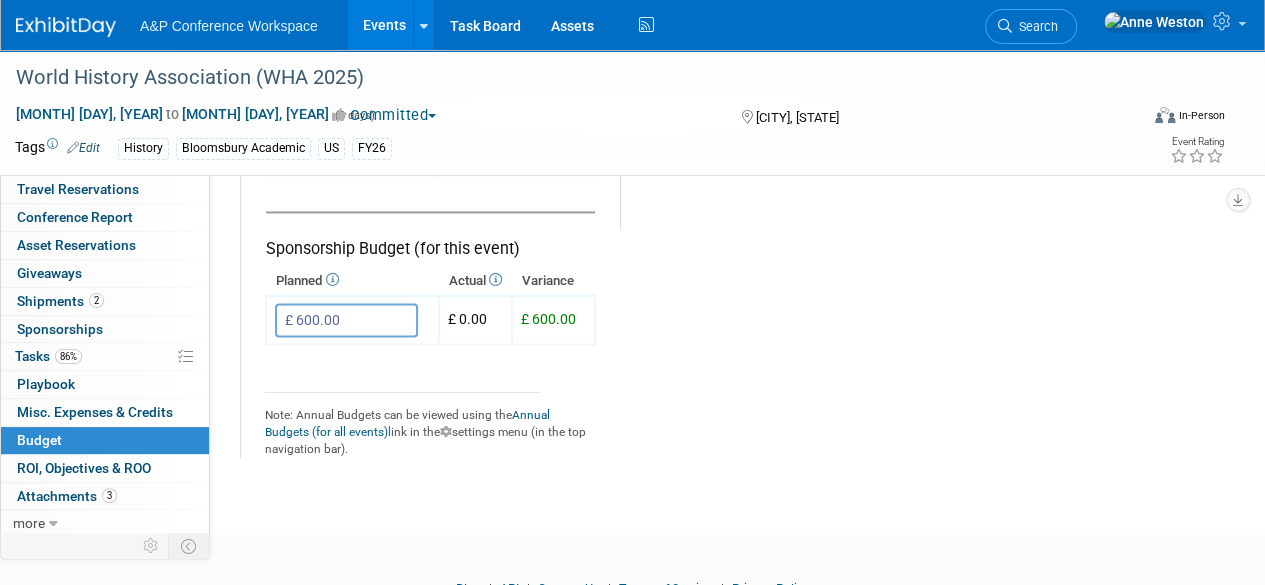 scroll, scrollTop: 1400, scrollLeft: 0, axis: vertical 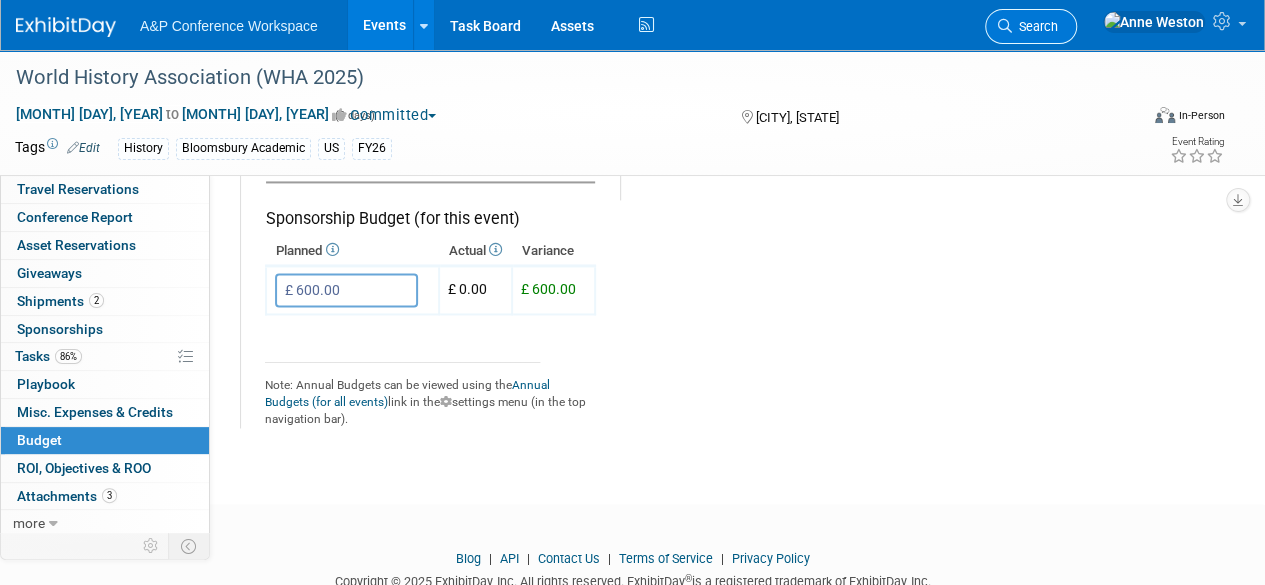 click on "Search" at bounding box center [1031, 26] 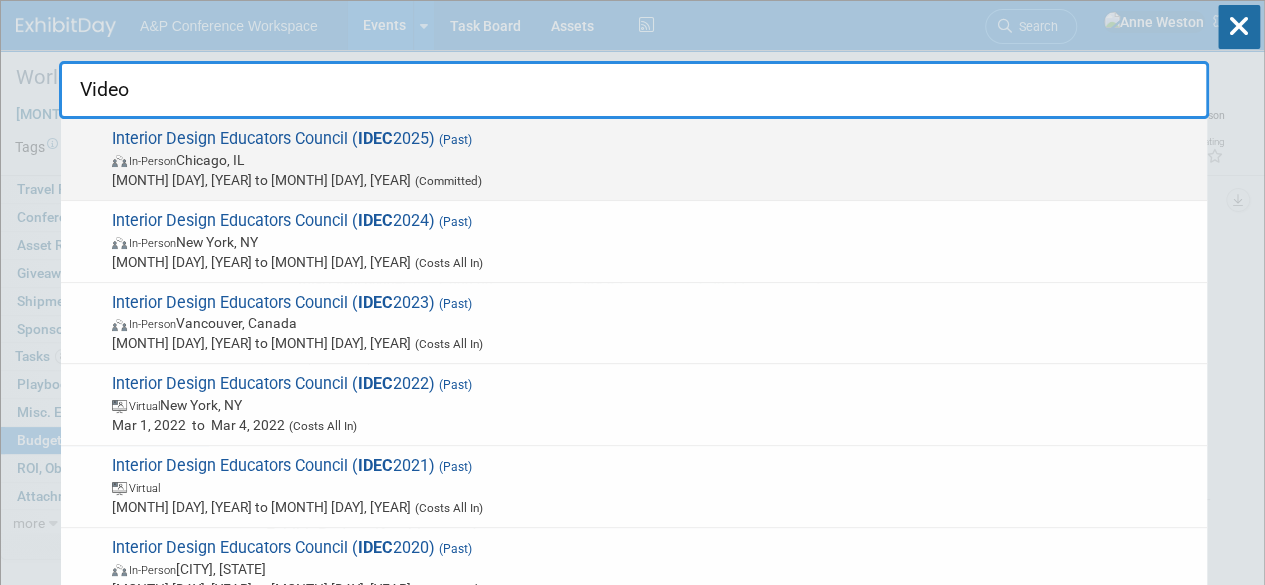 type on "idec" 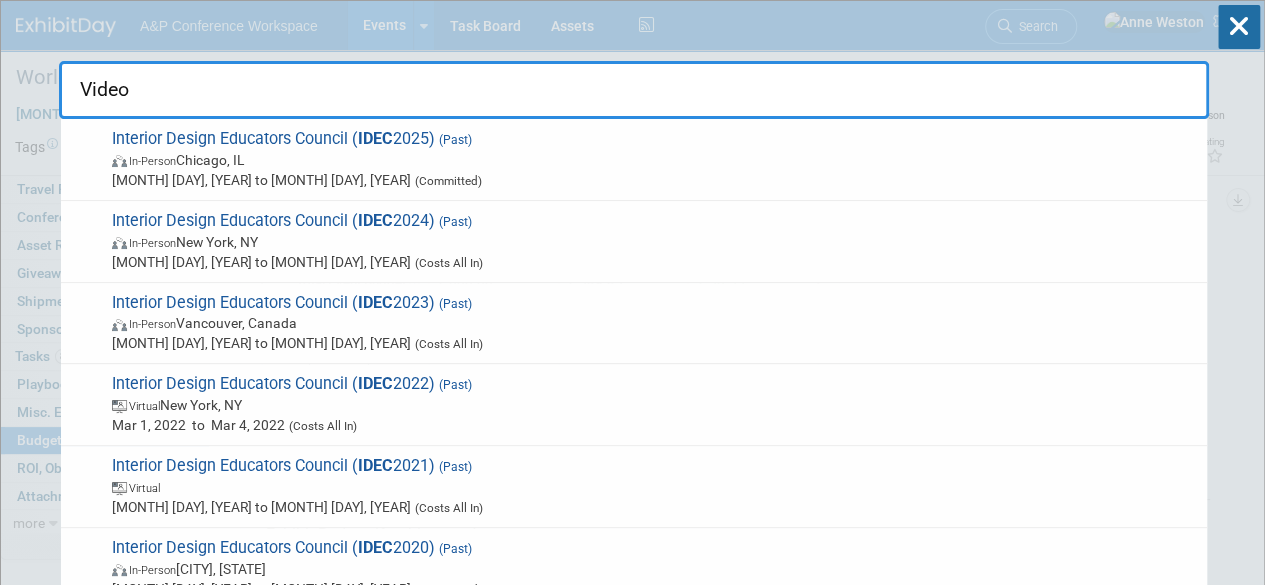 click on "Mar 16, 2025  to  Mar 19, 2025  (Committed)" at bounding box center (654, 180) 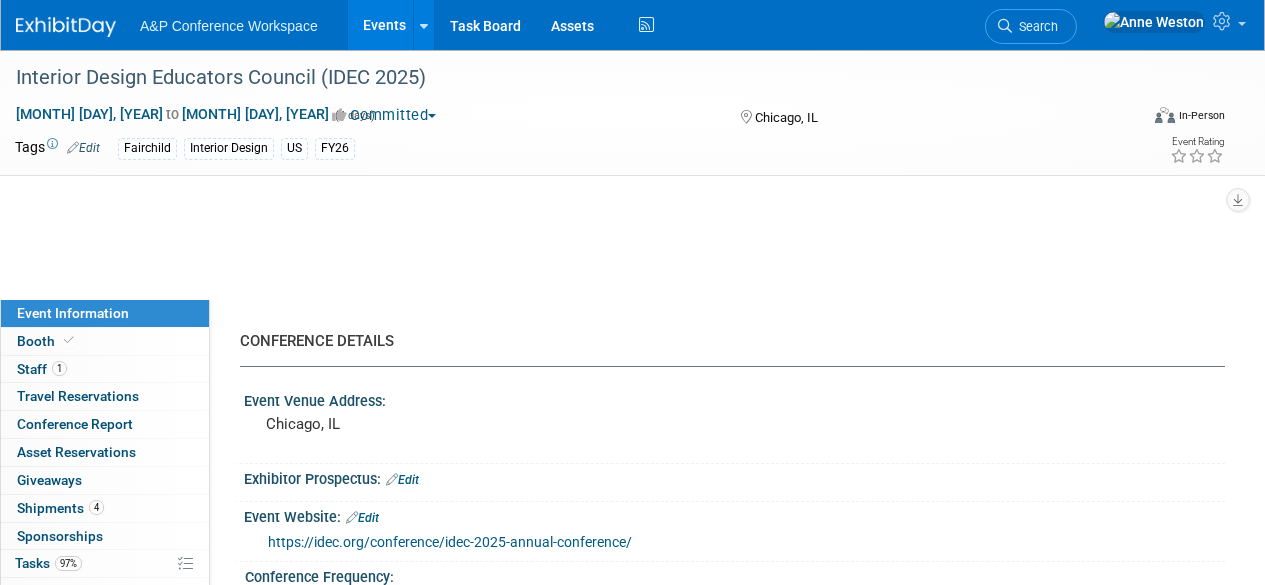 select on "Annual" 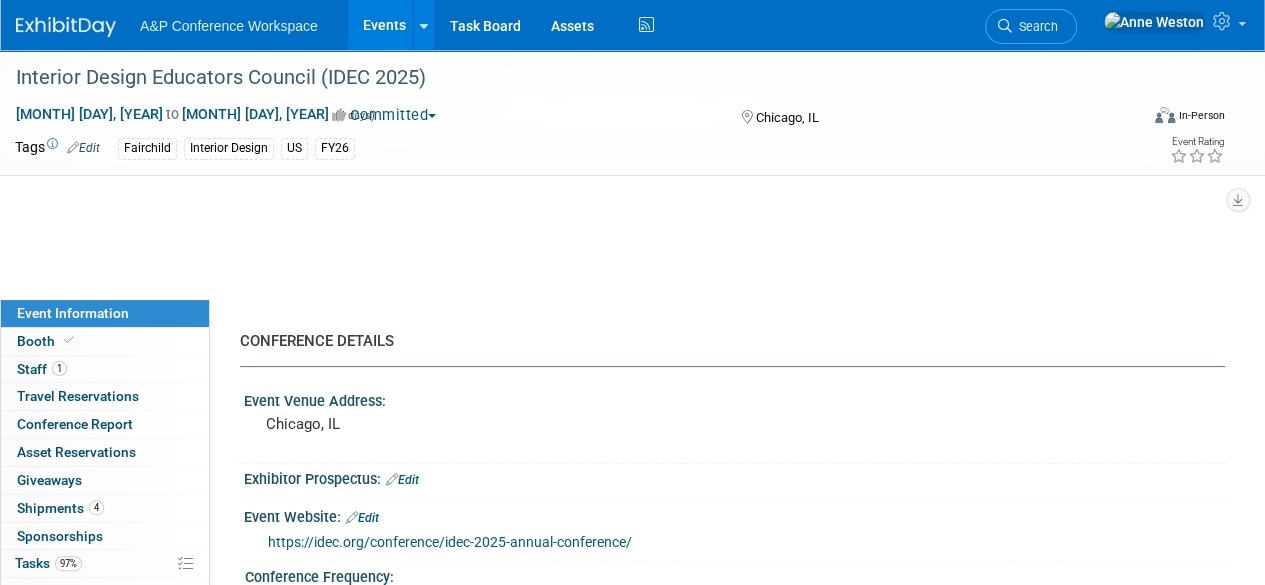 scroll, scrollTop: 0, scrollLeft: 0, axis: both 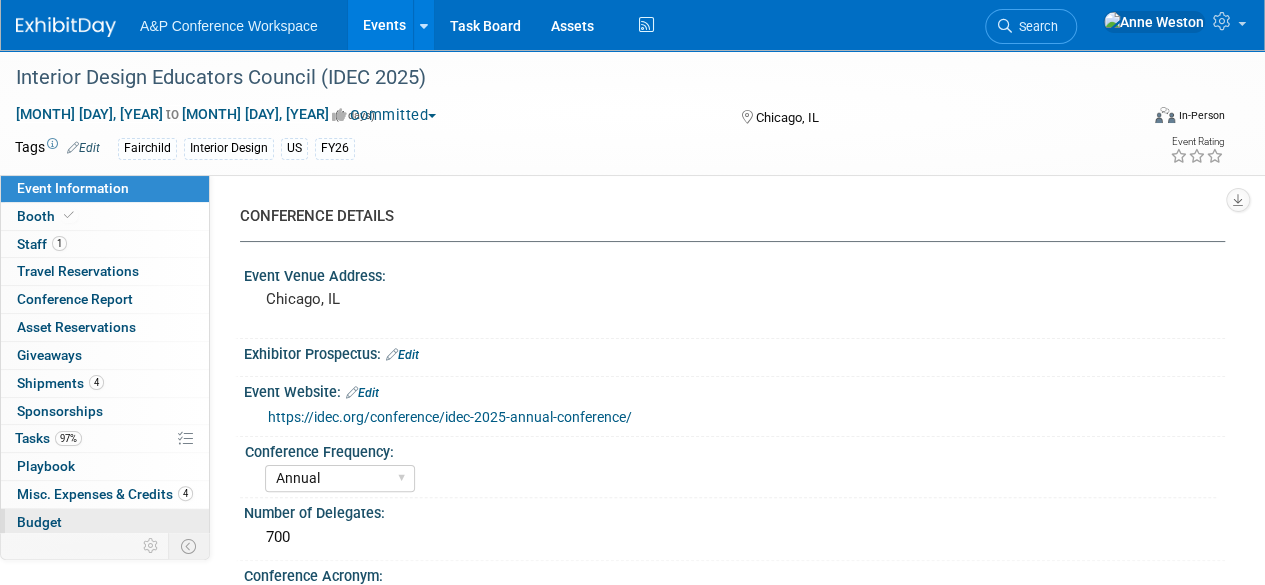 click on "Budget" at bounding box center (105, 522) 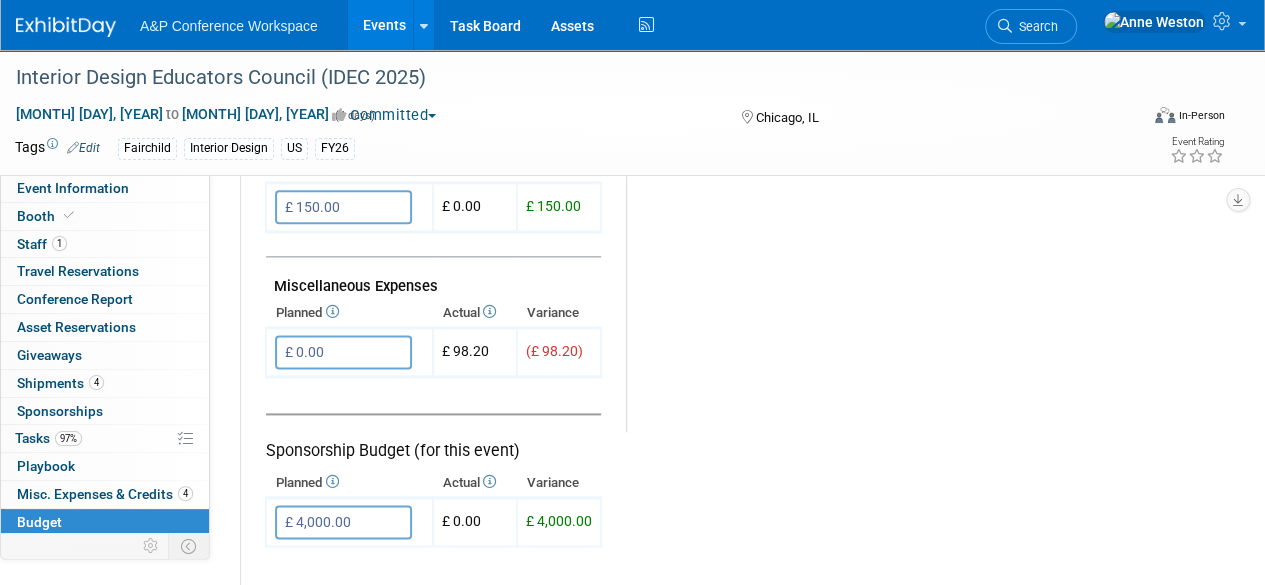 scroll, scrollTop: 1200, scrollLeft: 0, axis: vertical 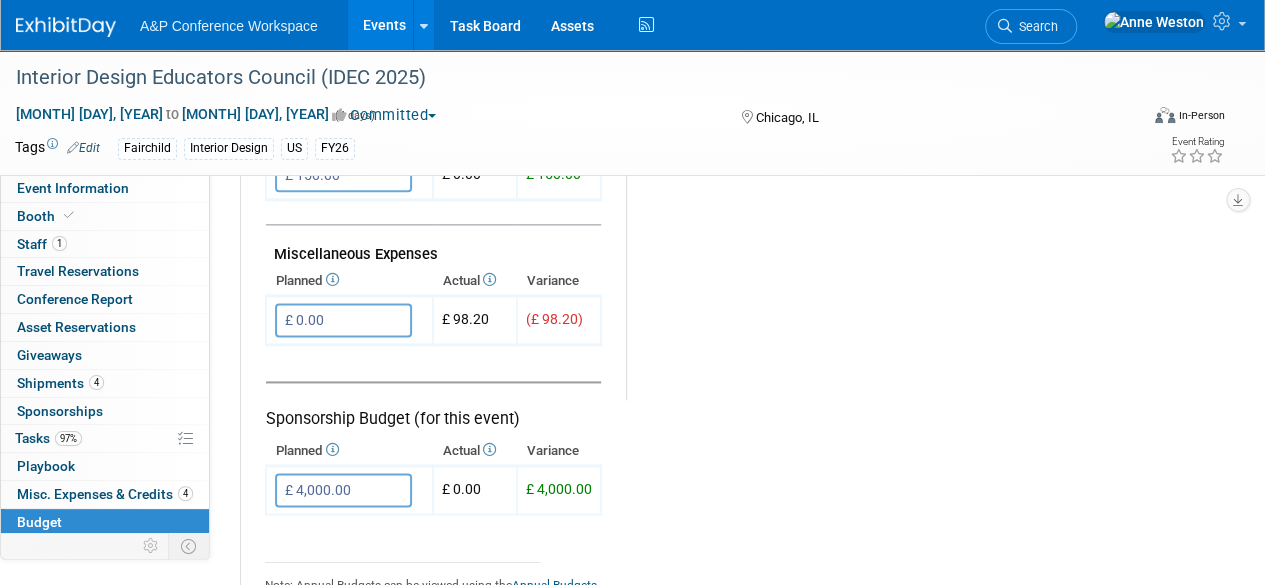 click on "Budget Notes:
Edit
Check FY25 for booth fee Check T&E
X" at bounding box center (910, -119) 